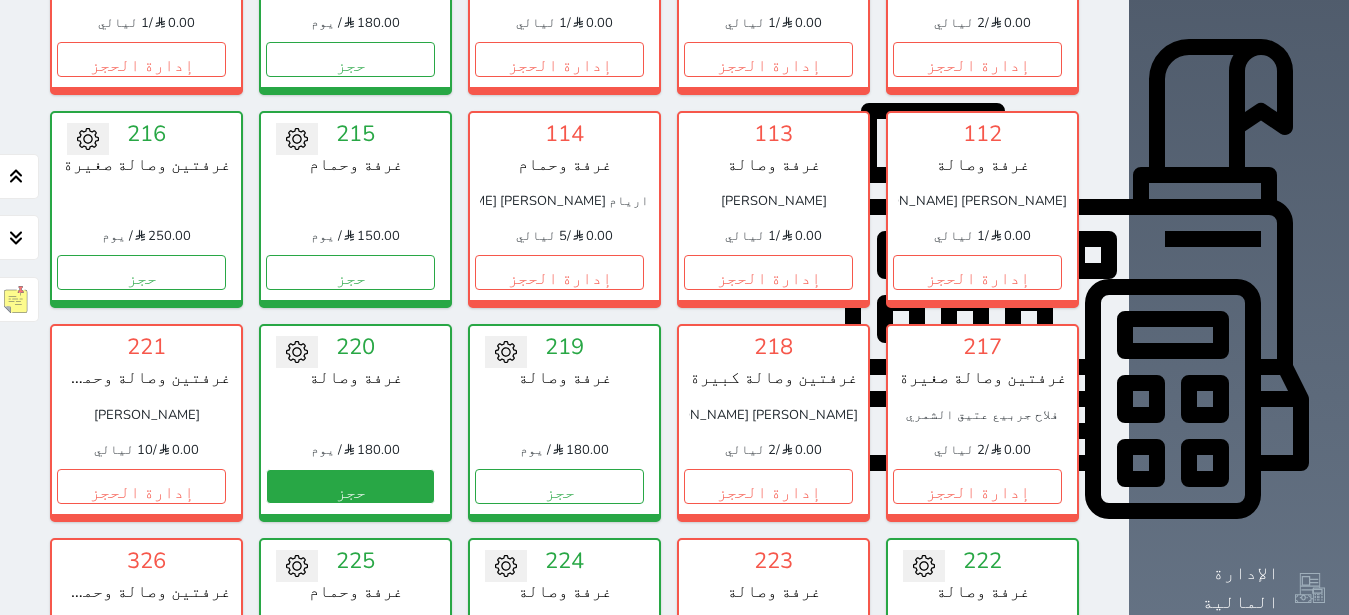 scroll, scrollTop: 630, scrollLeft: 0, axis: vertical 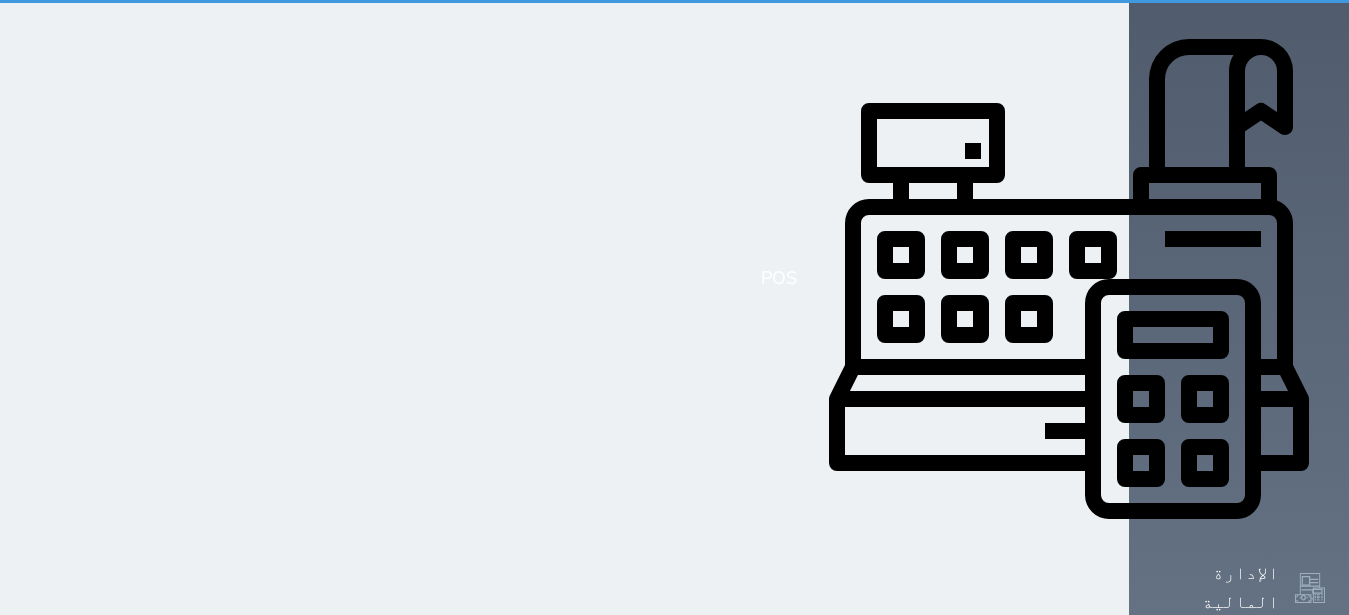 select on "1" 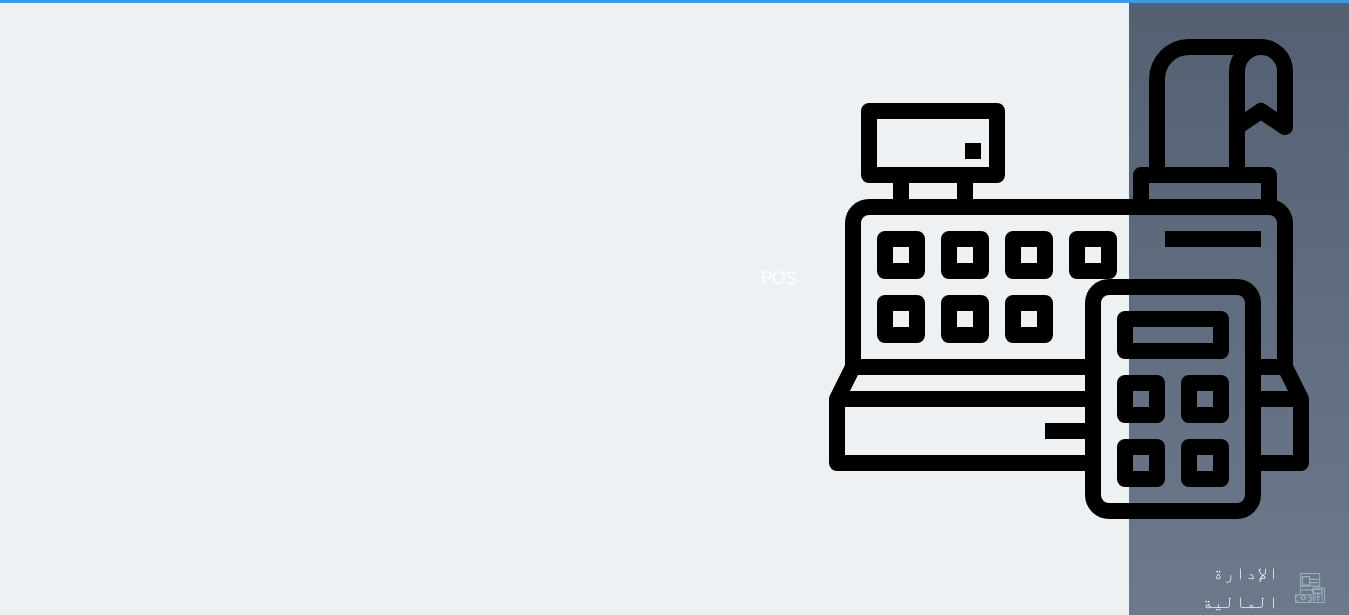 scroll, scrollTop: 0, scrollLeft: 0, axis: both 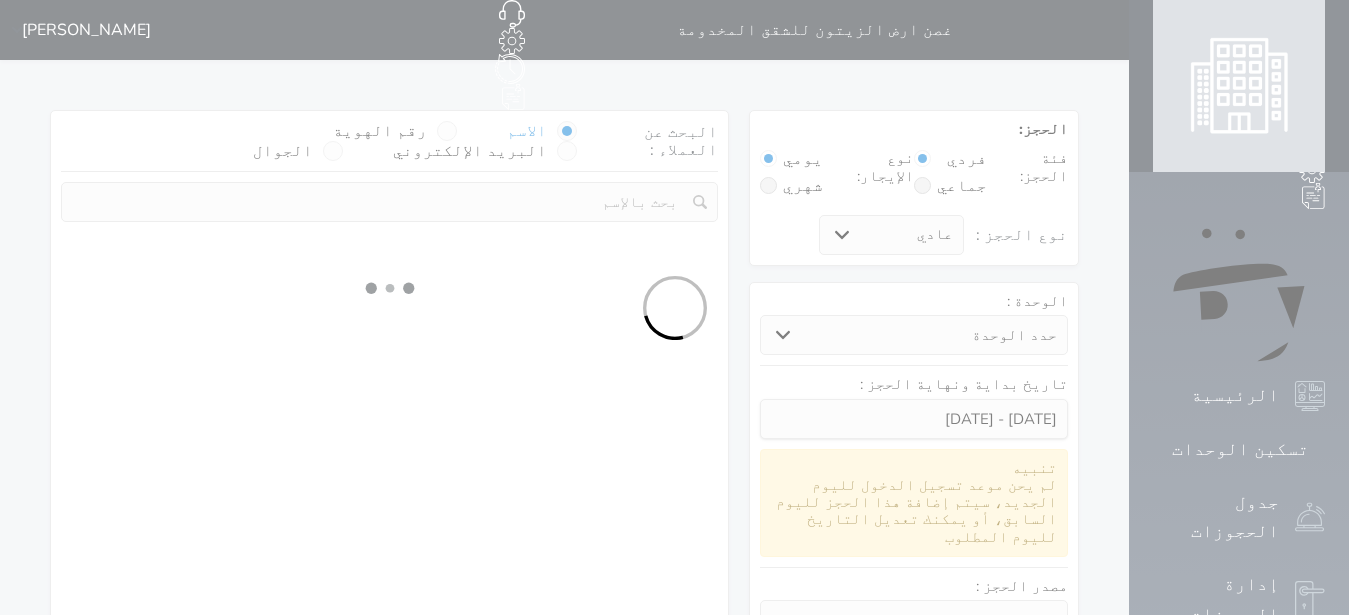 select 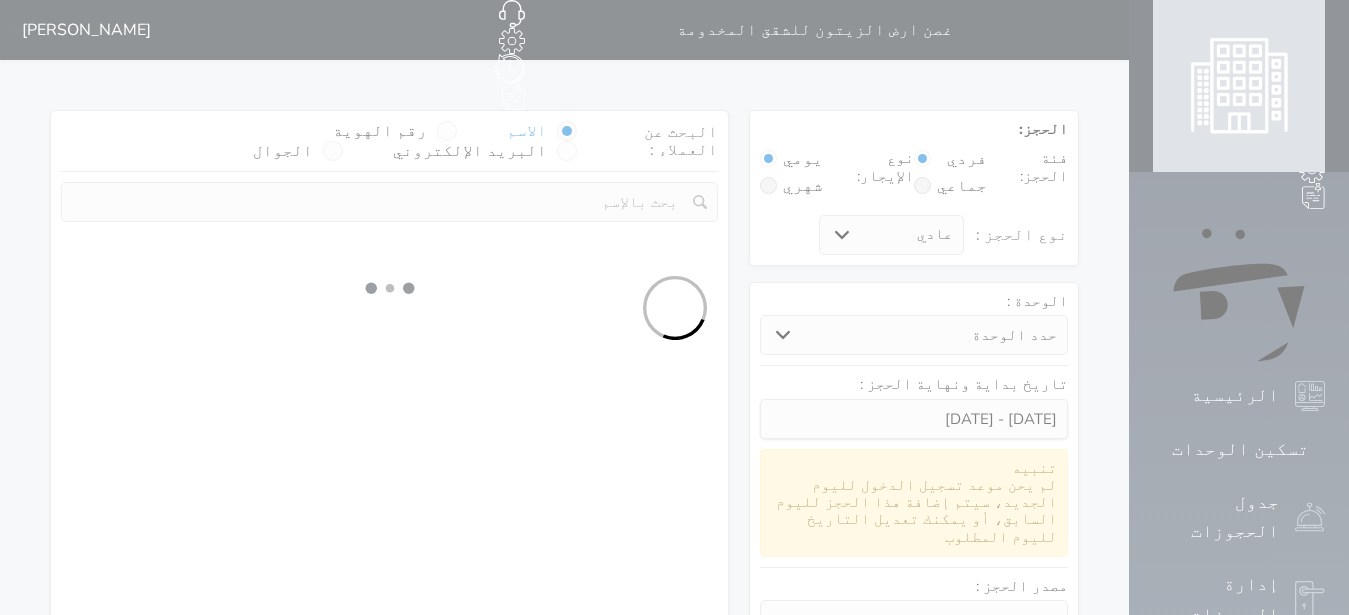 select on "113" 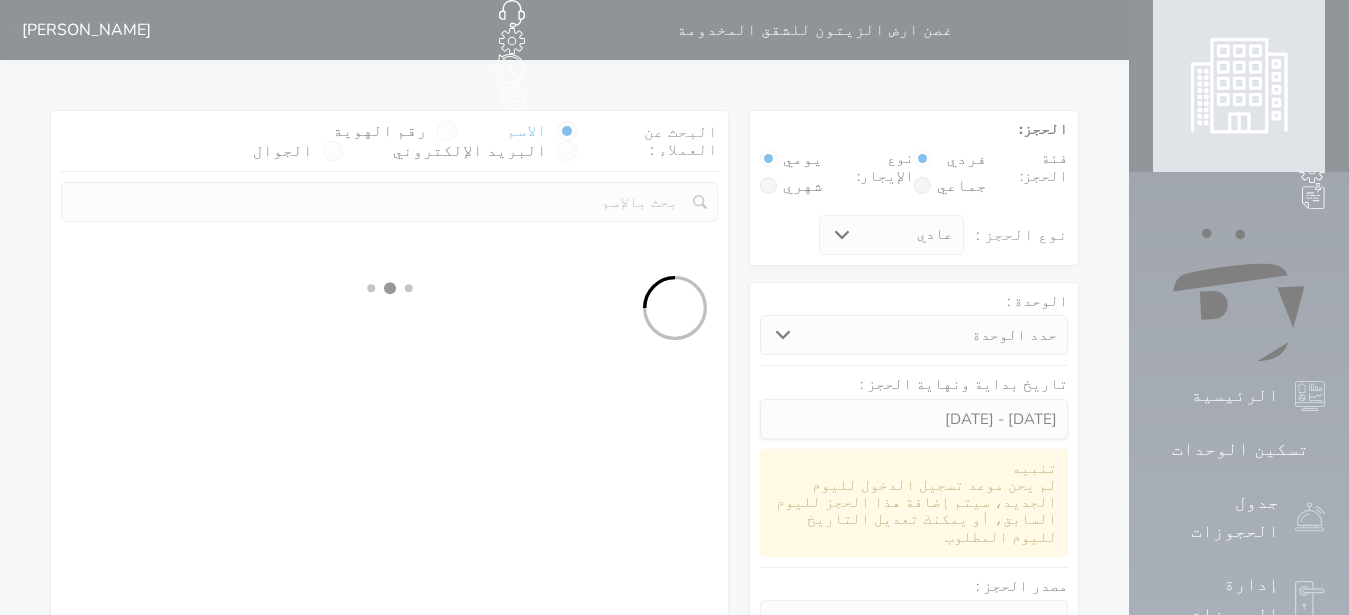 select on "1" 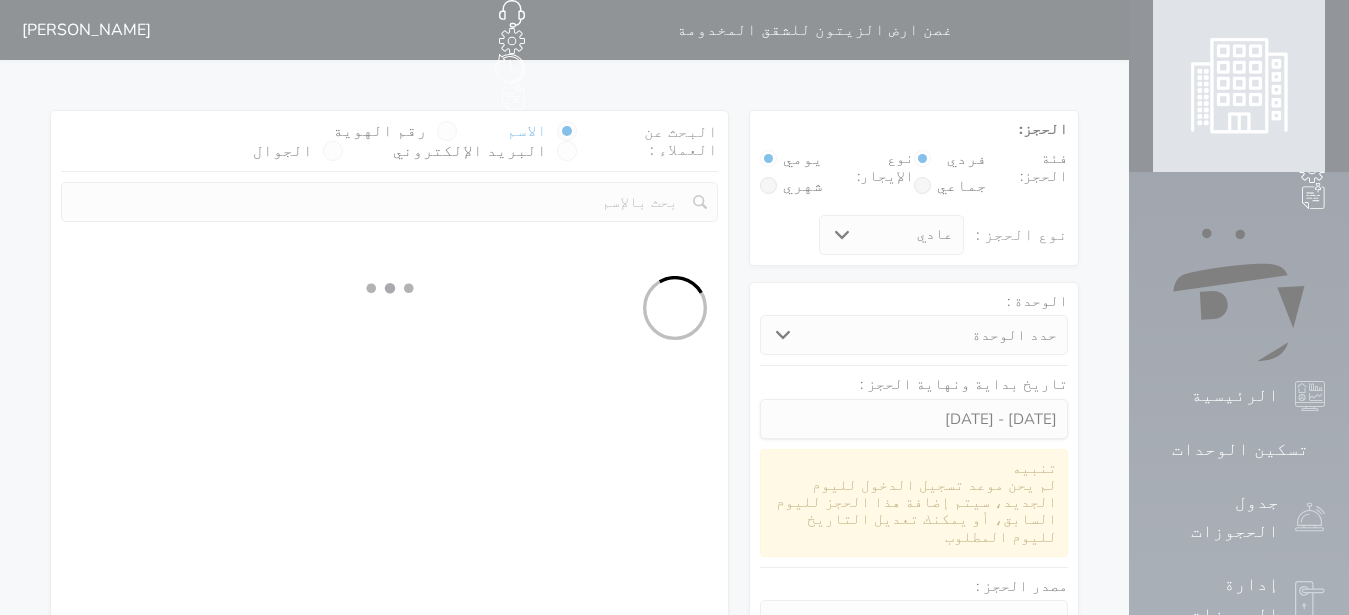 select 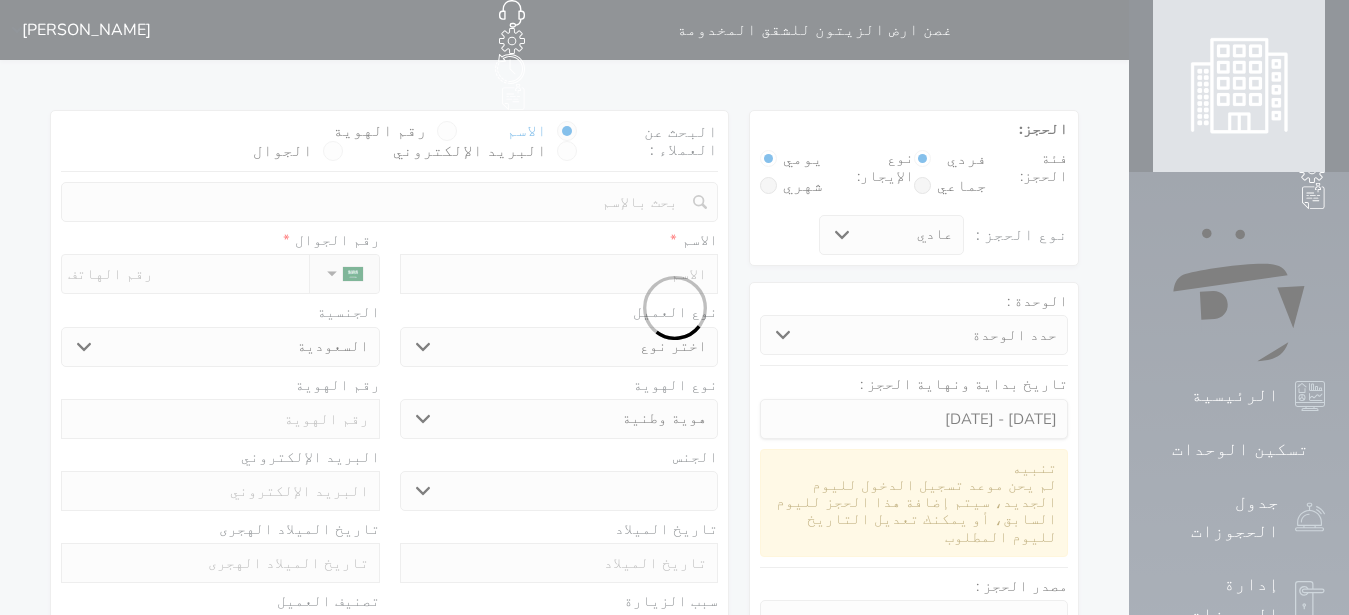 select 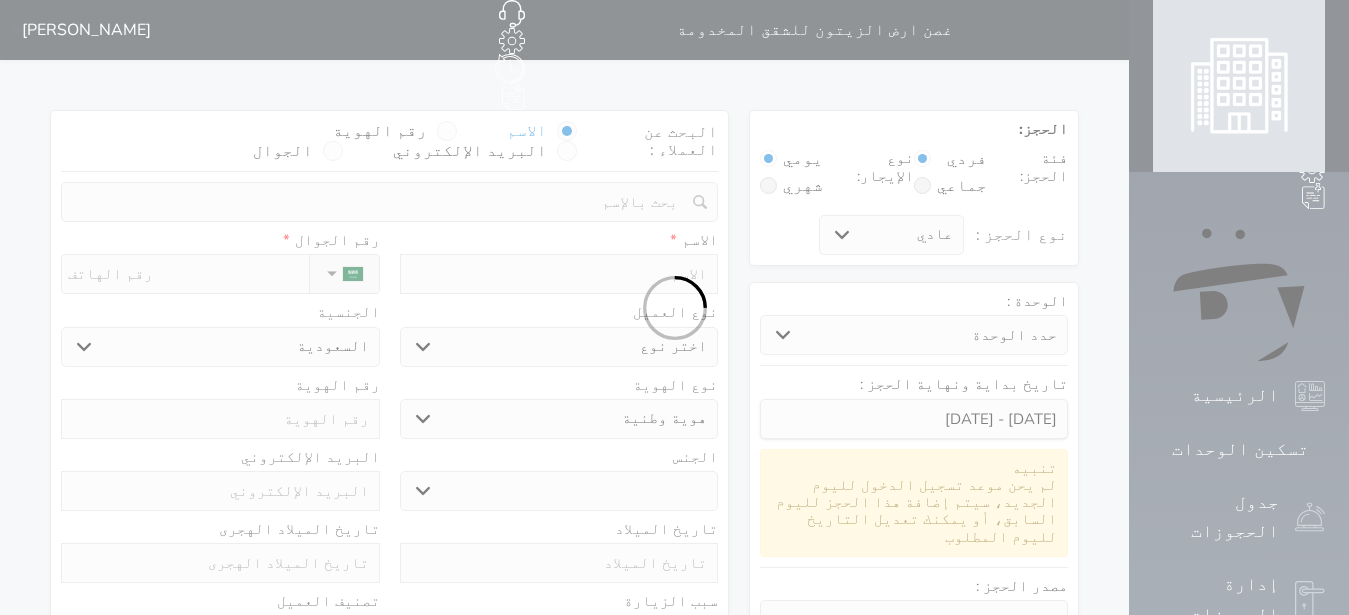 select 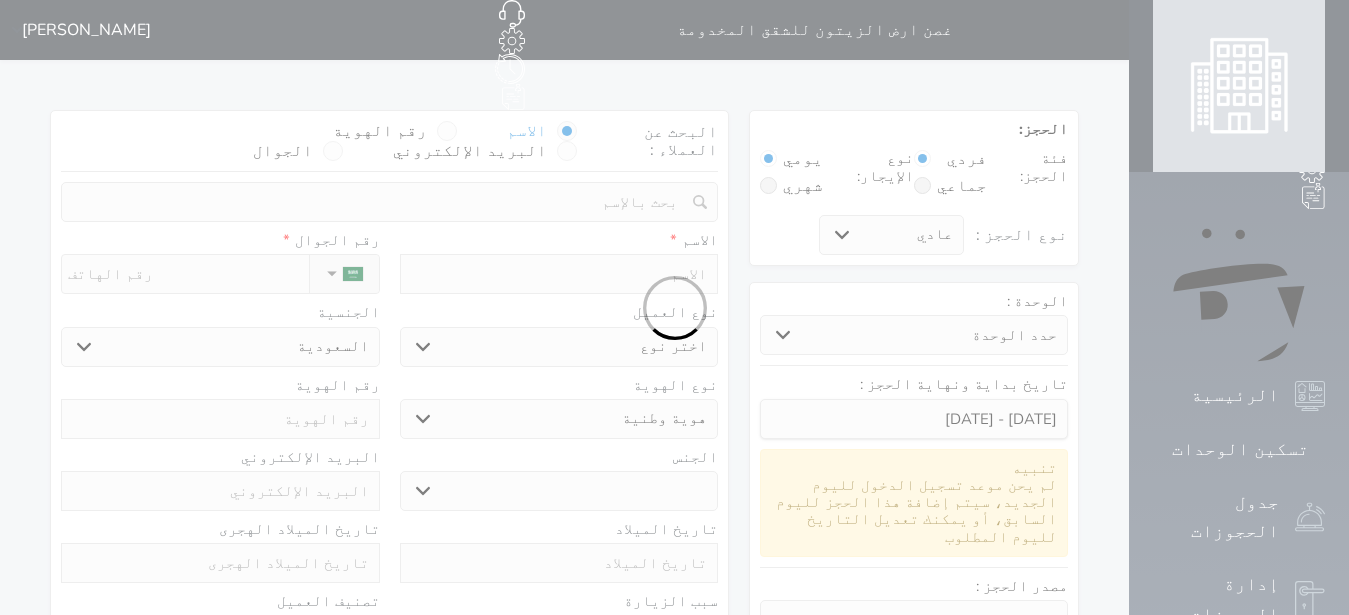 select on "1" 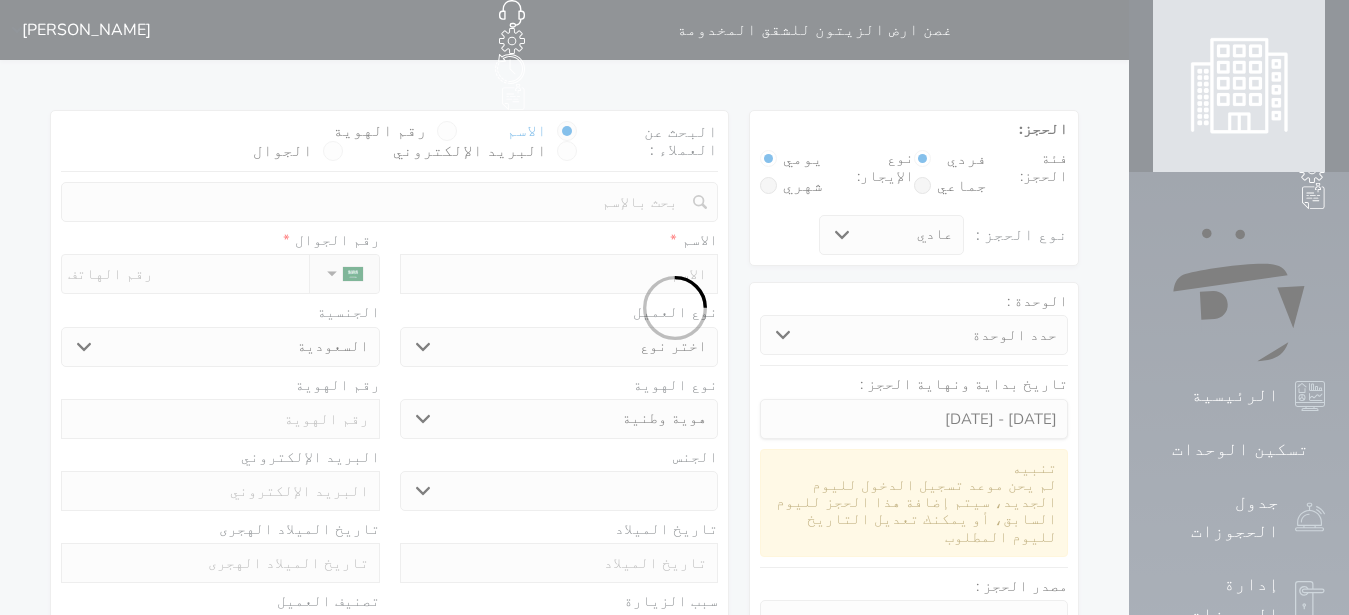 select on "7" 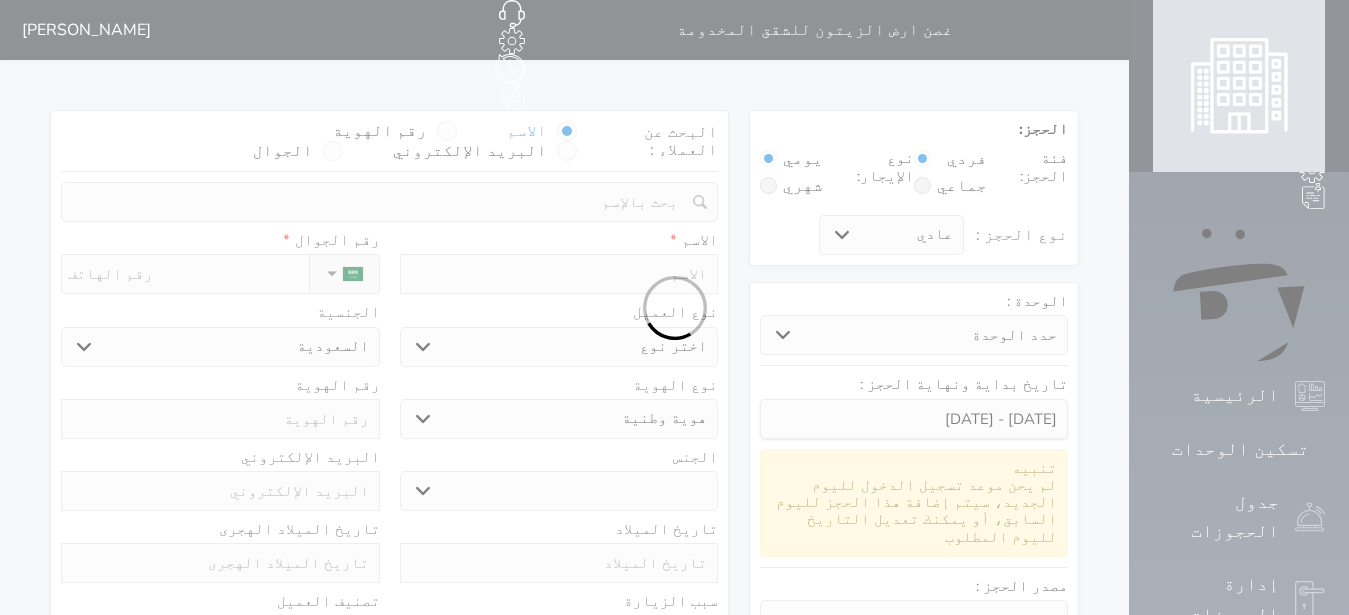 select 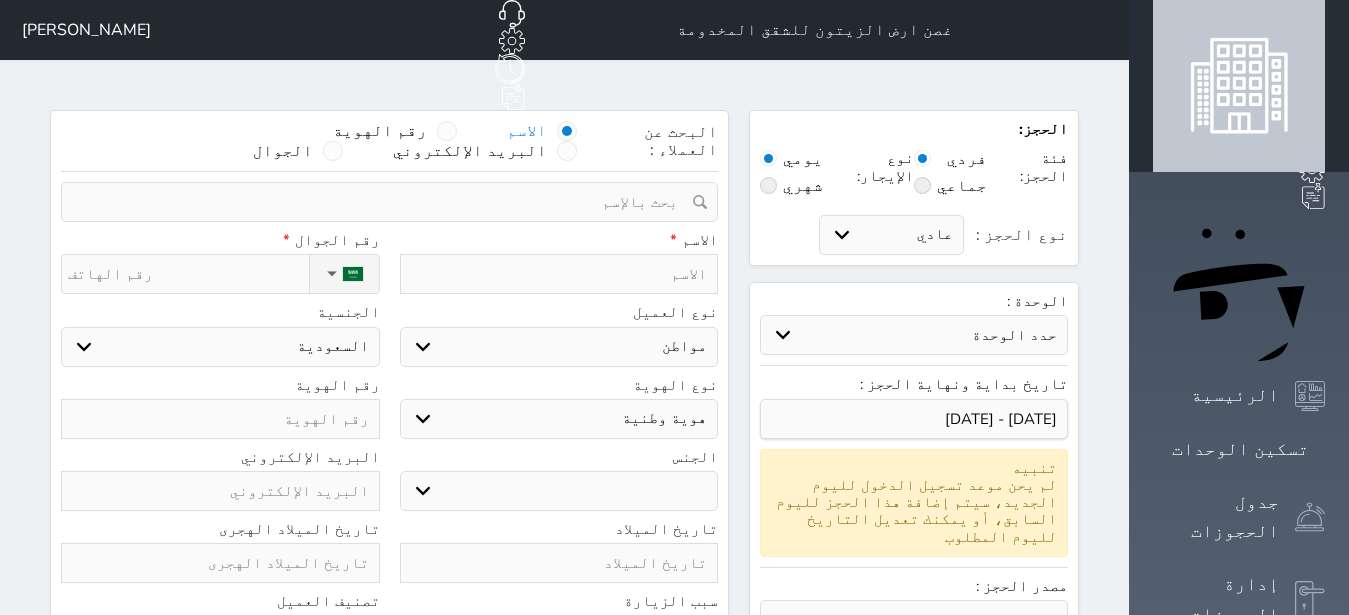 select 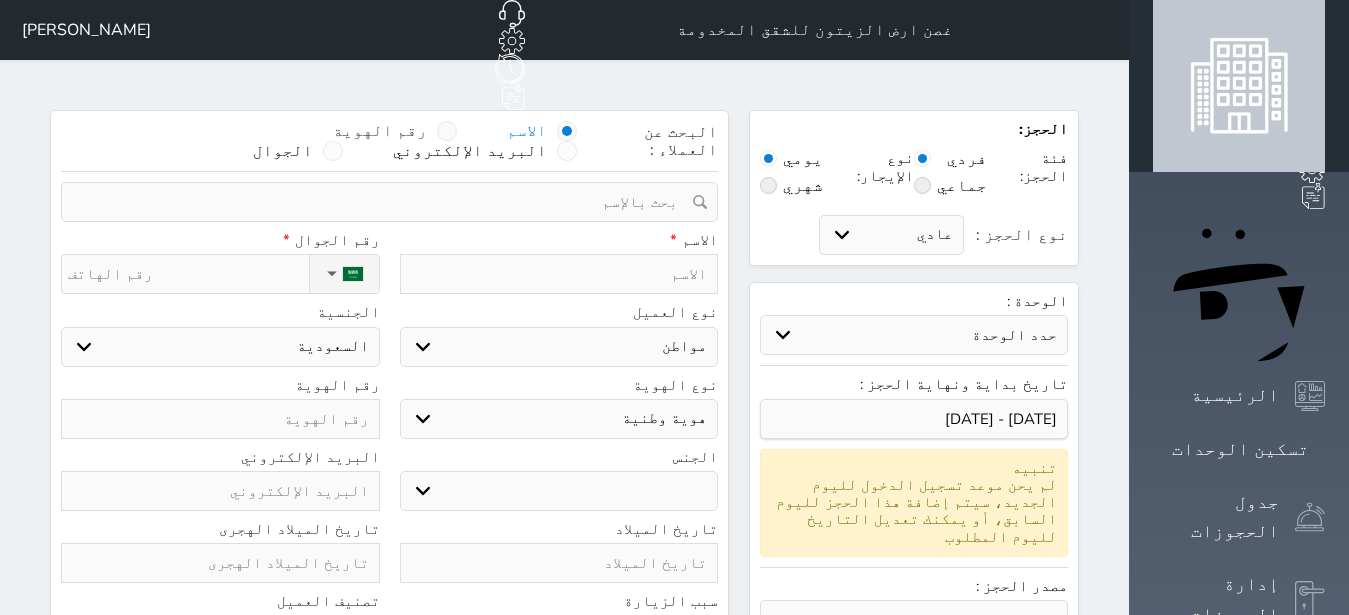 click at bounding box center [447, 131] 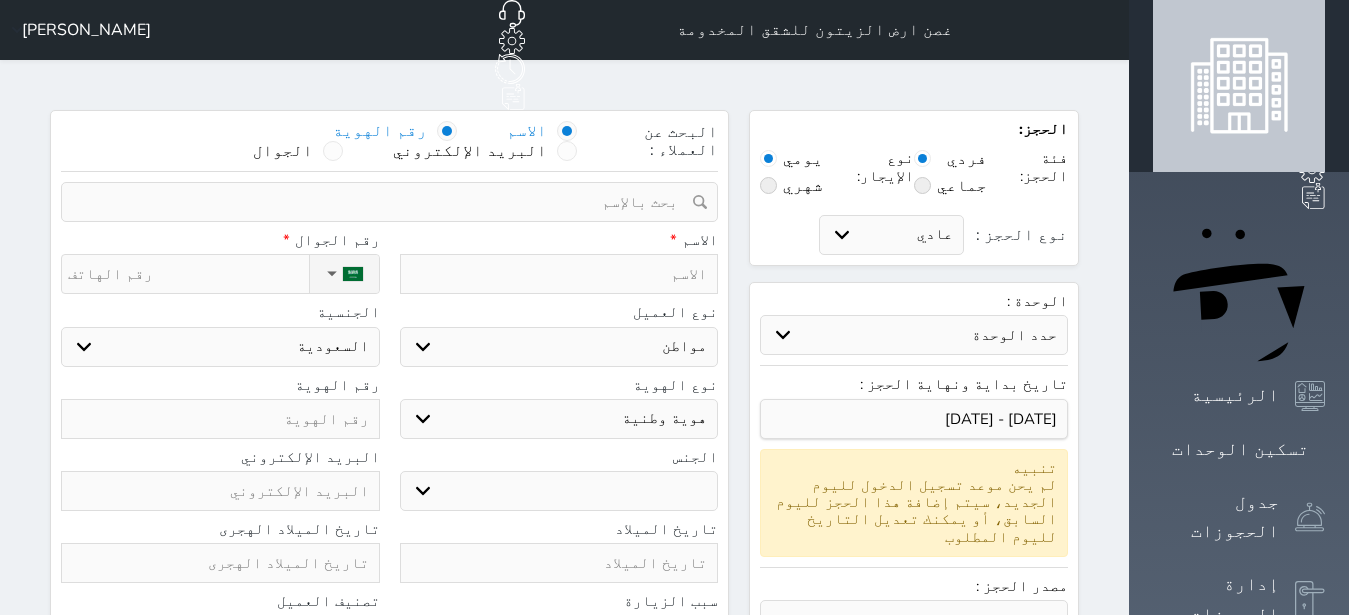 select 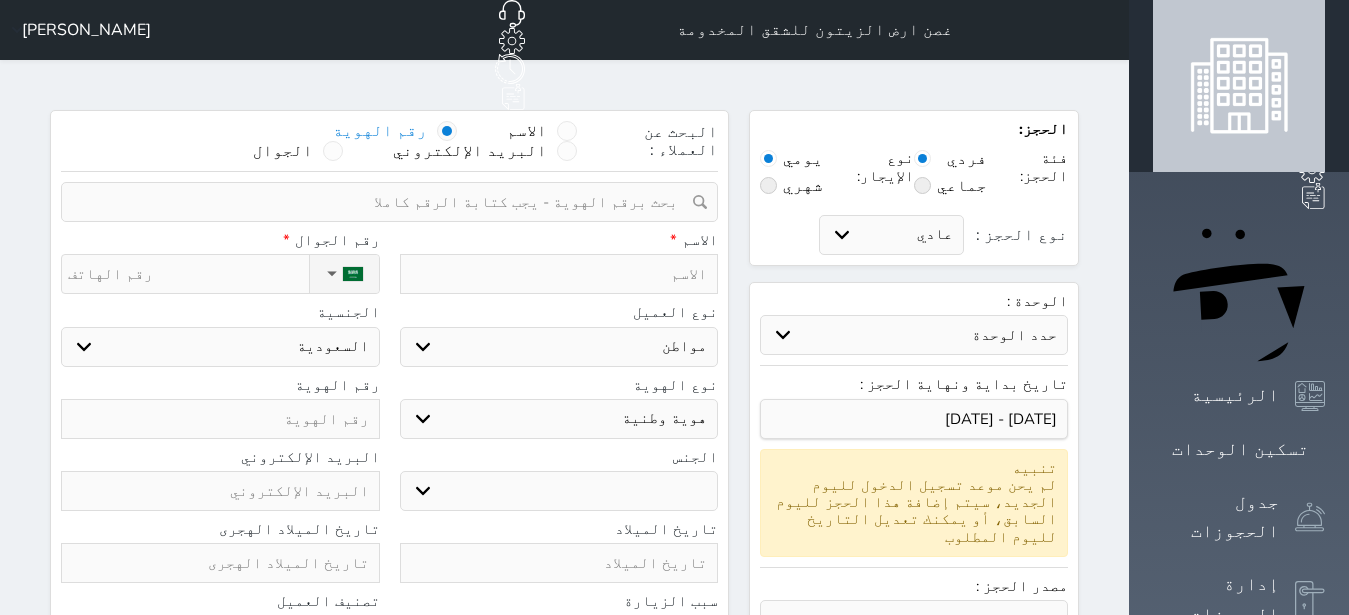 click at bounding box center [382, 202] 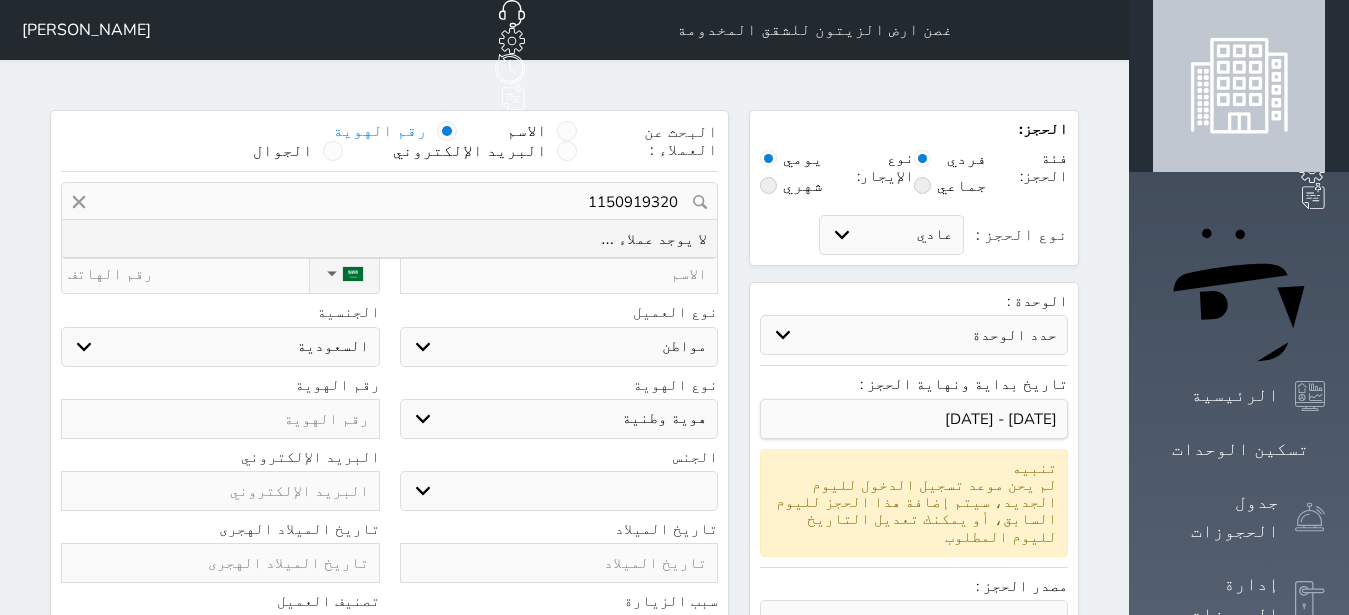 type on "1150919320" 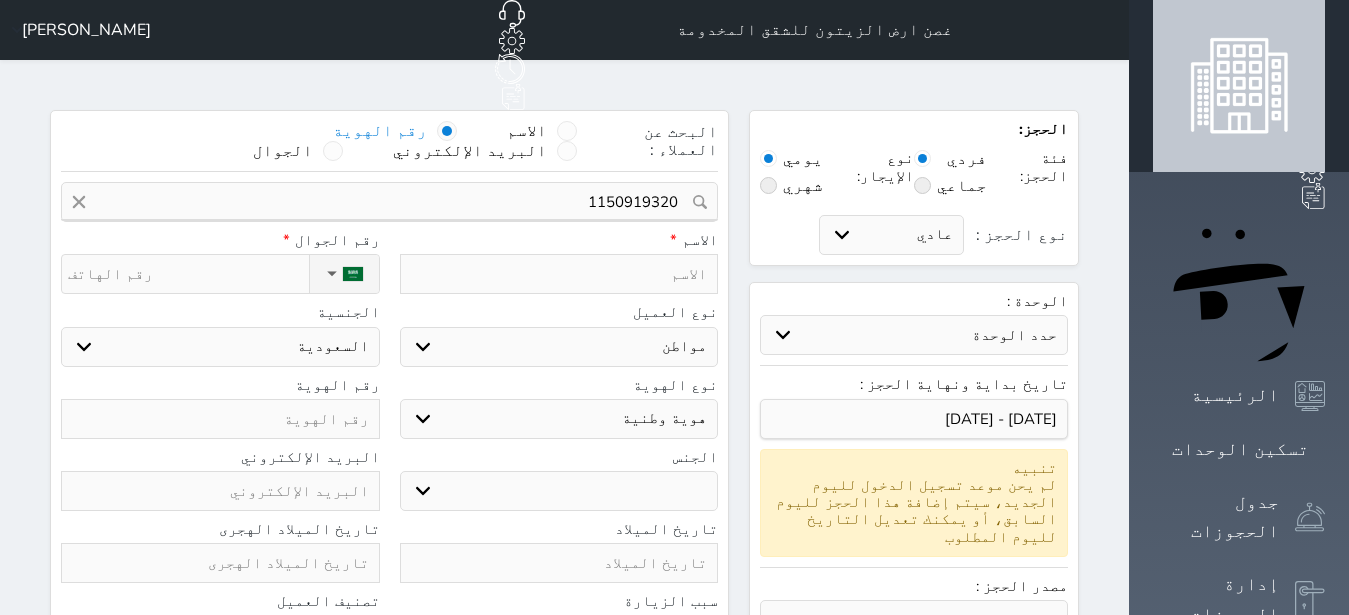 click at bounding box center [559, 274] 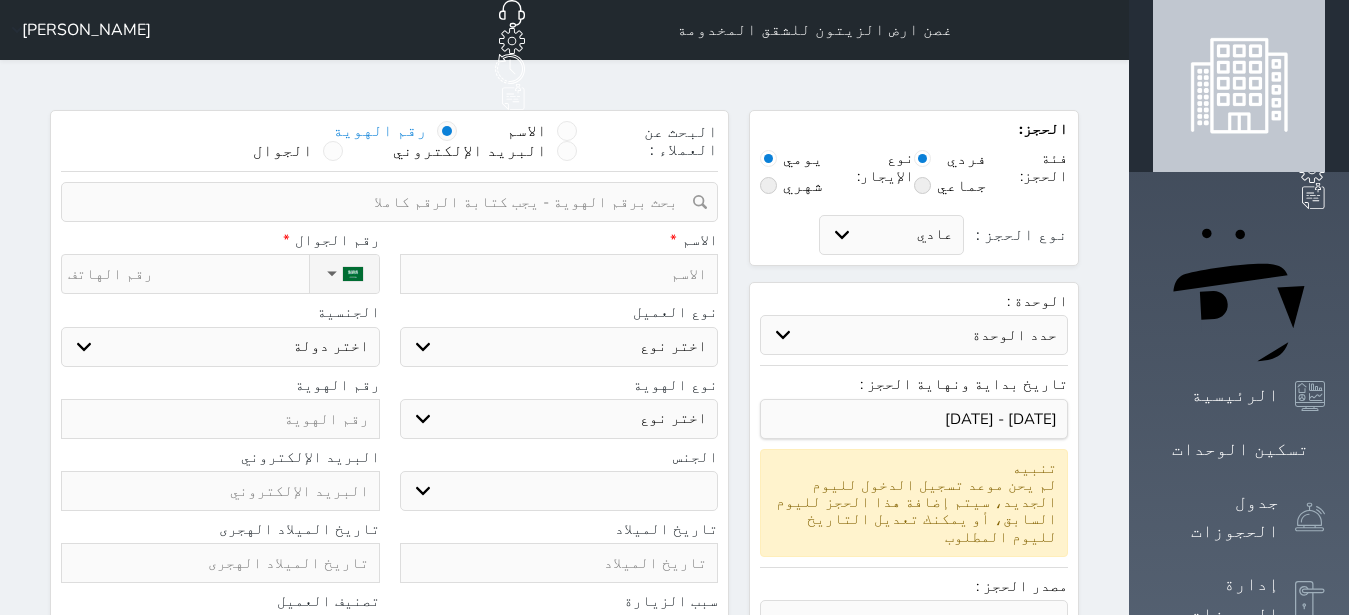 type on "l" 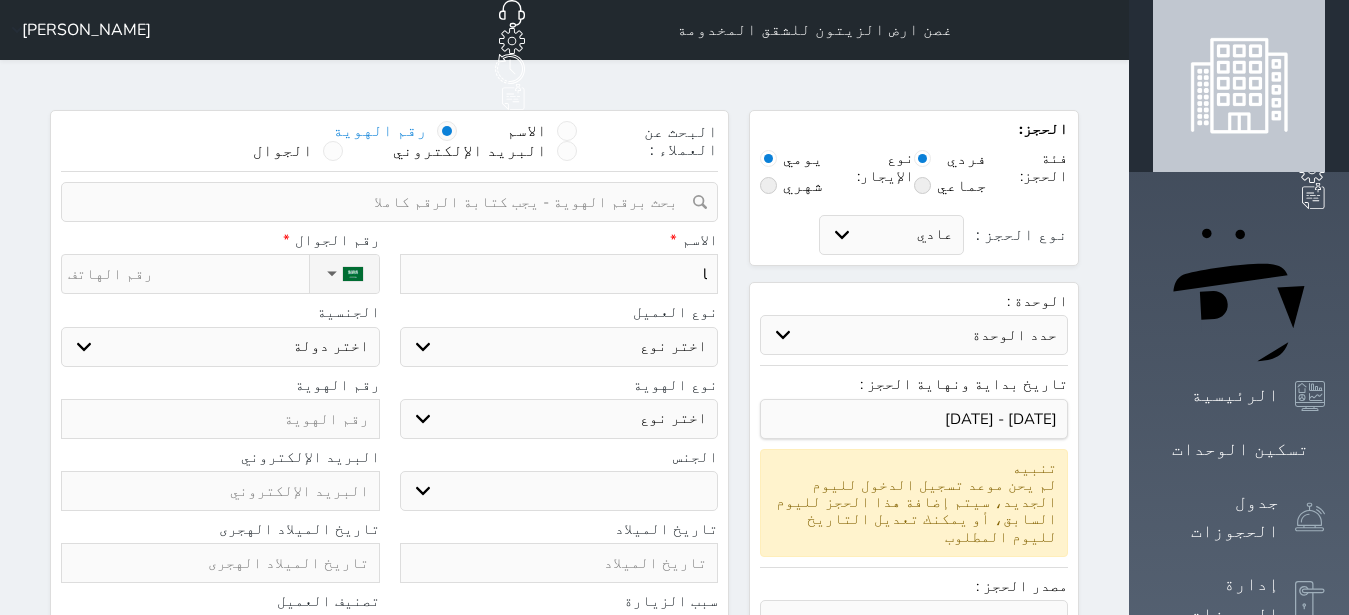 type on "lw" 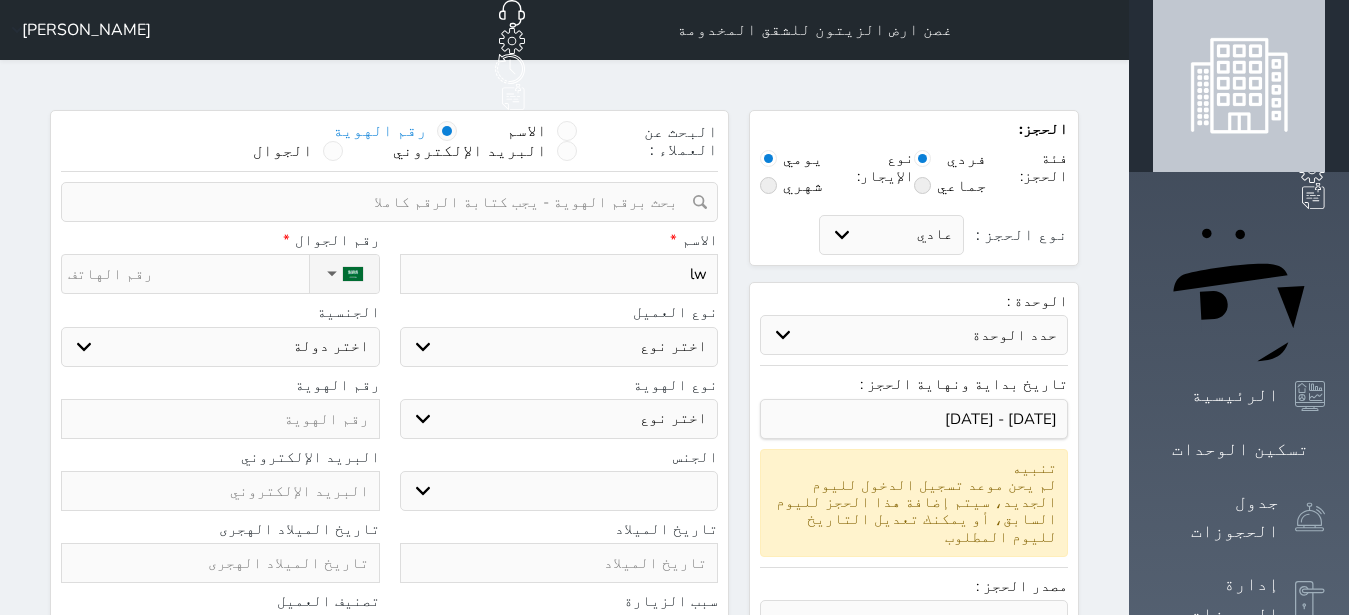 type on "lwg" 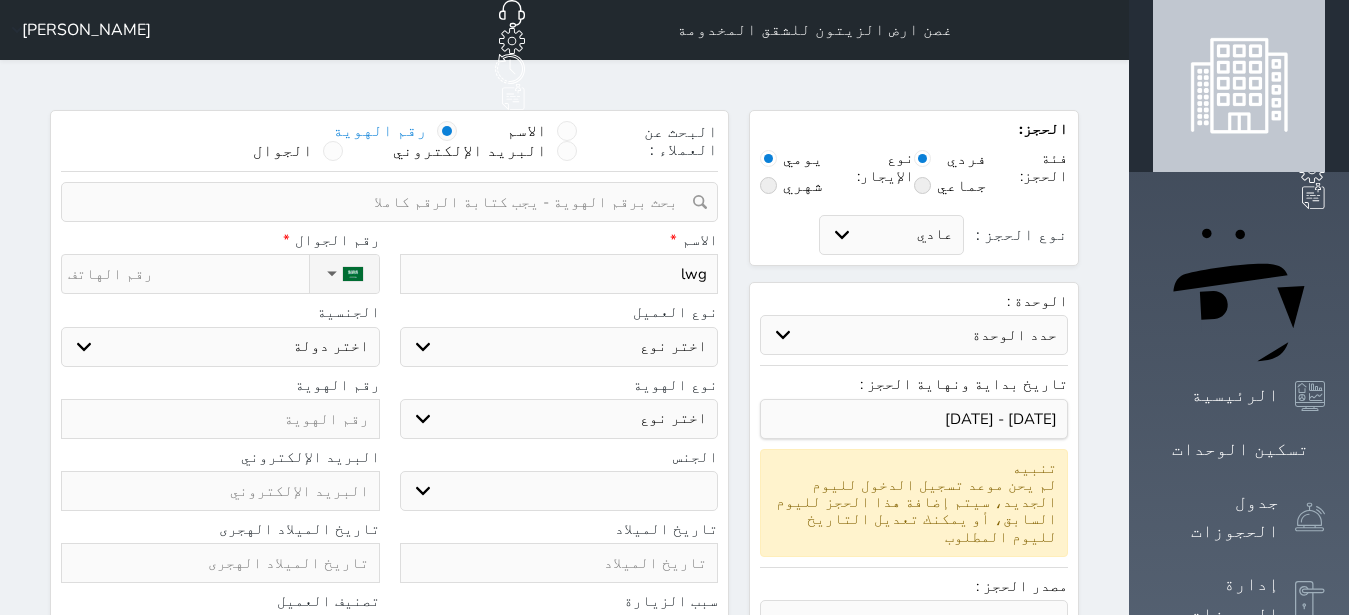 type on "lwgp" 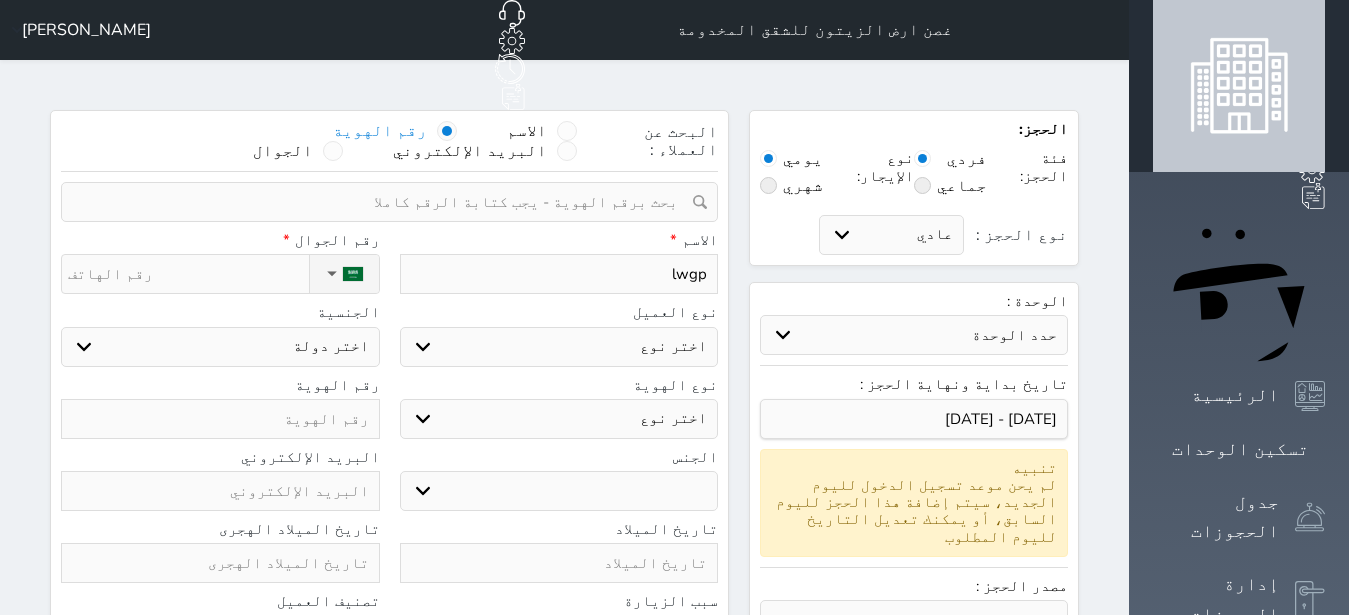 type on "lwgp" 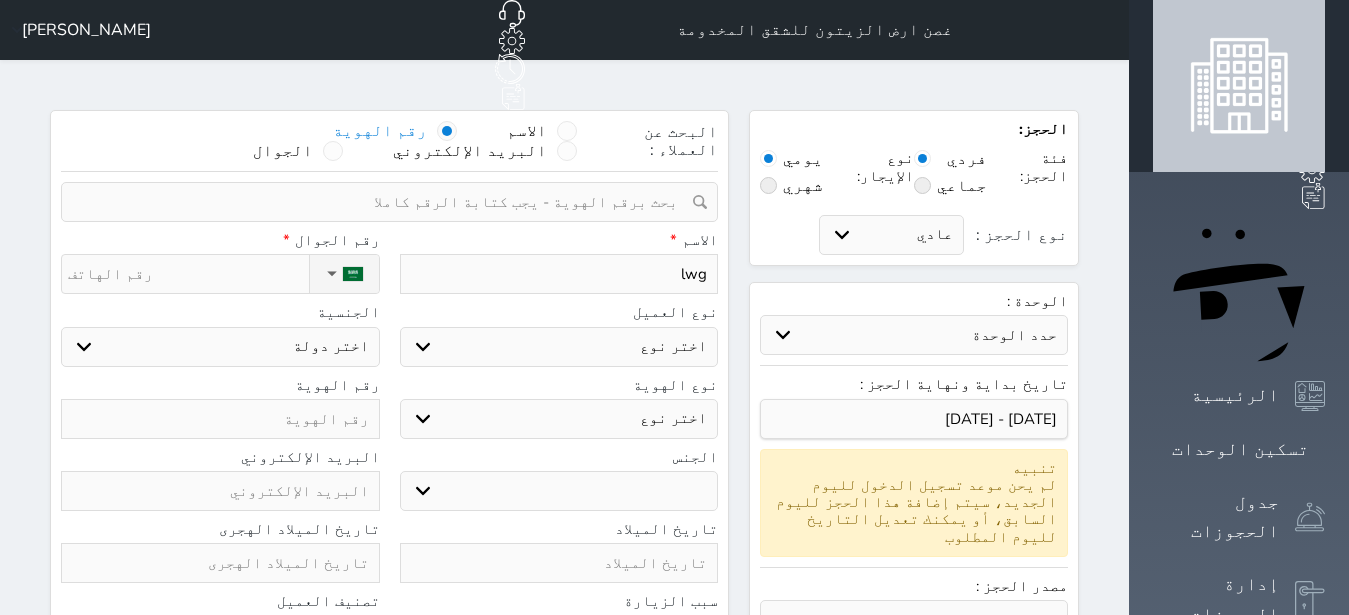 type on "lw" 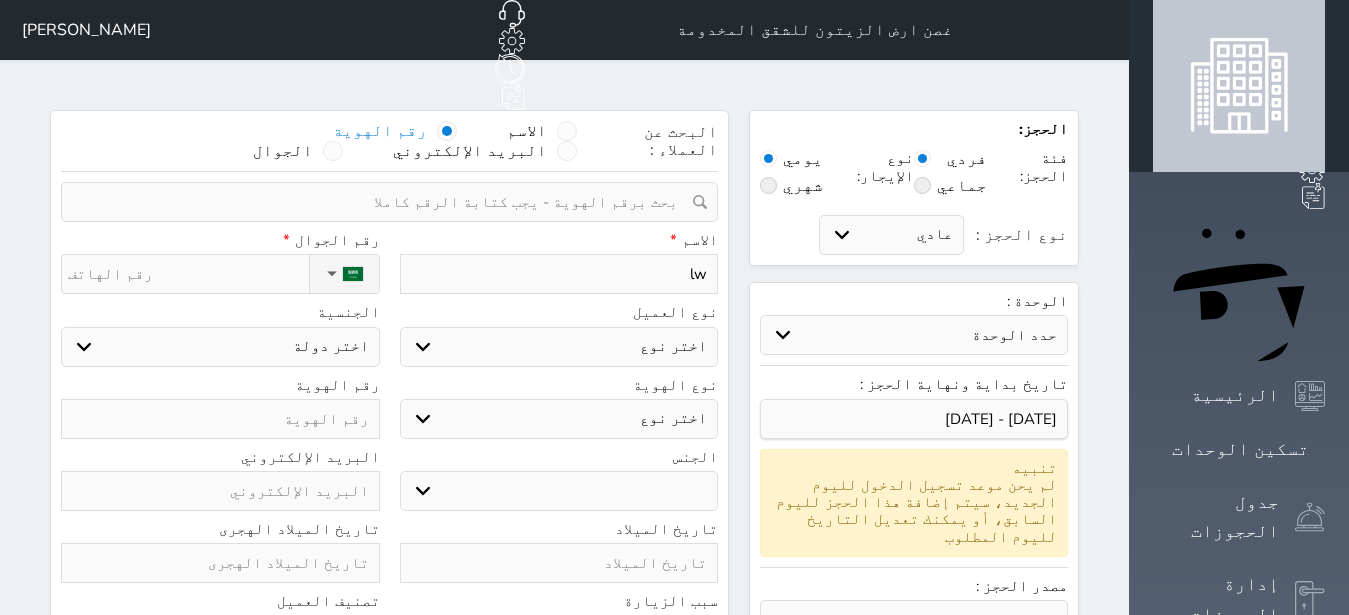 type on "l" 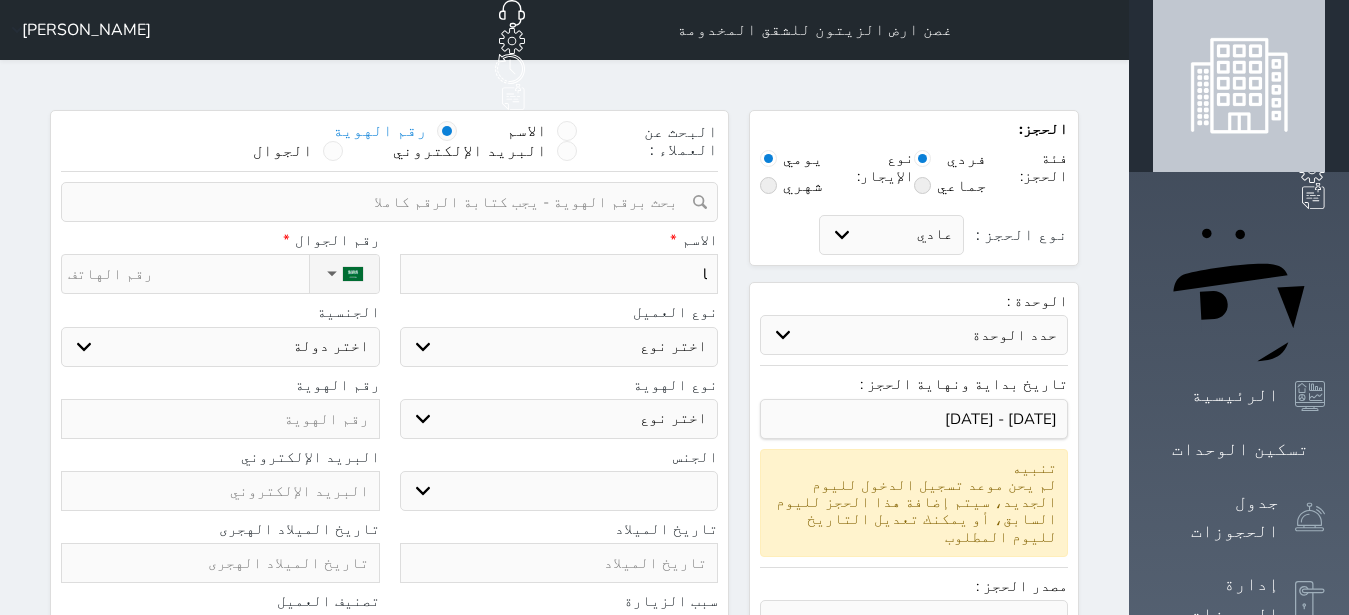 type 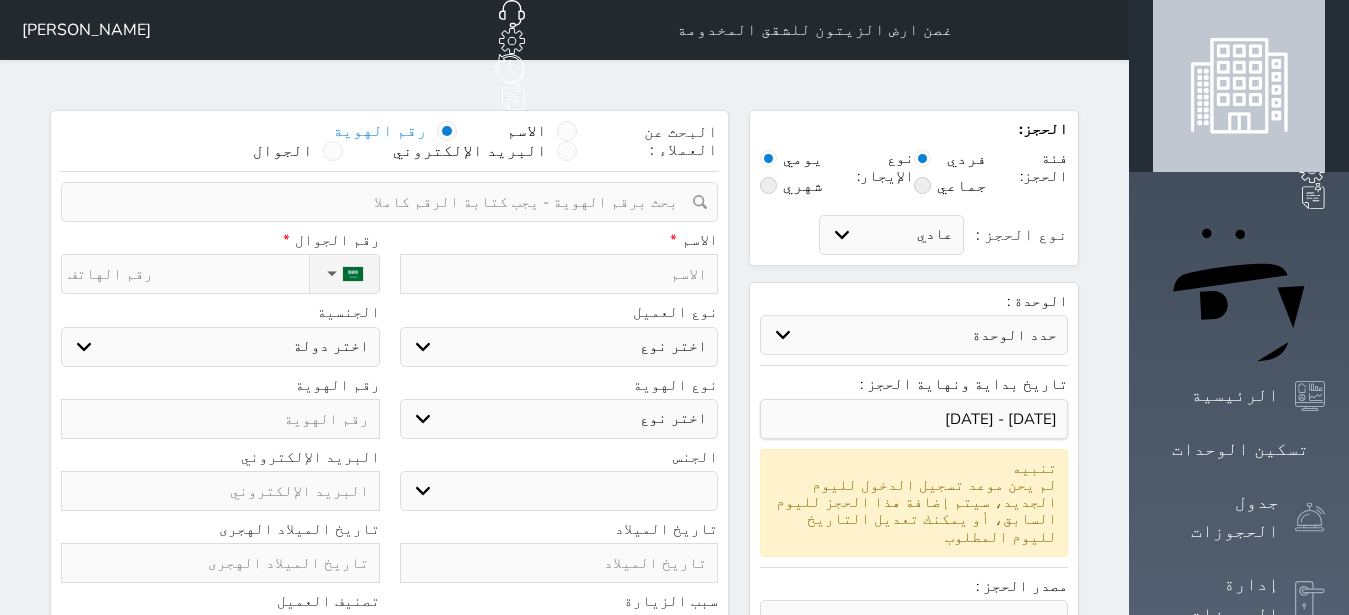 type on "م" 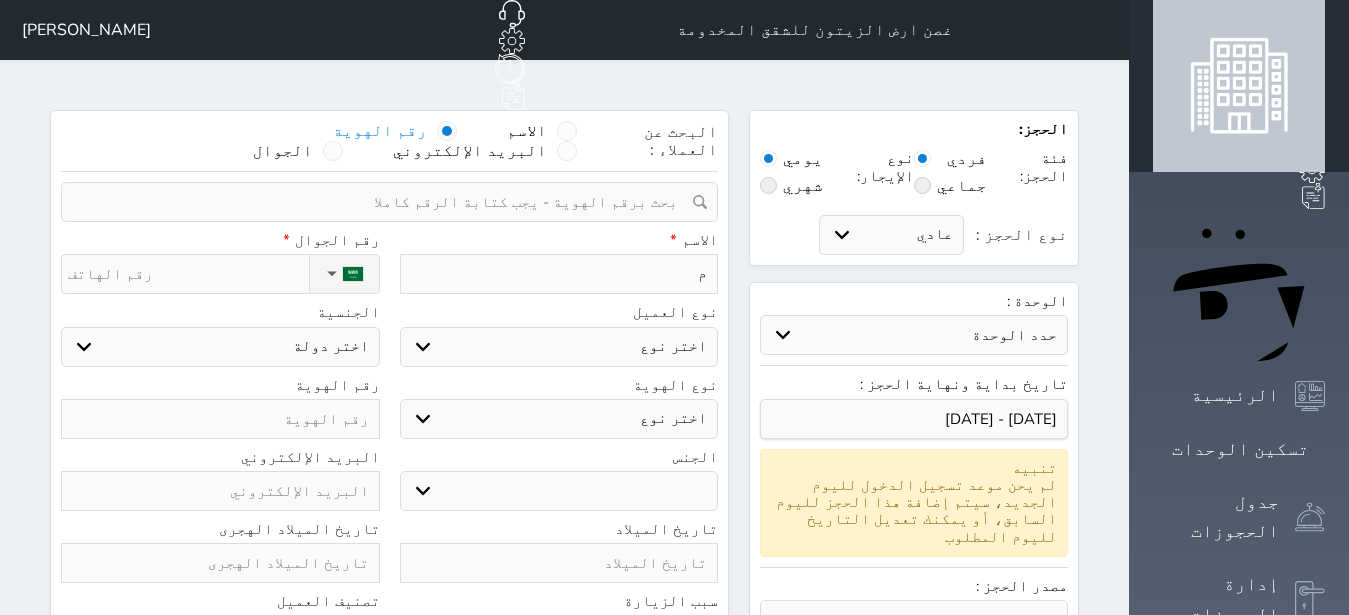 type on "مص" 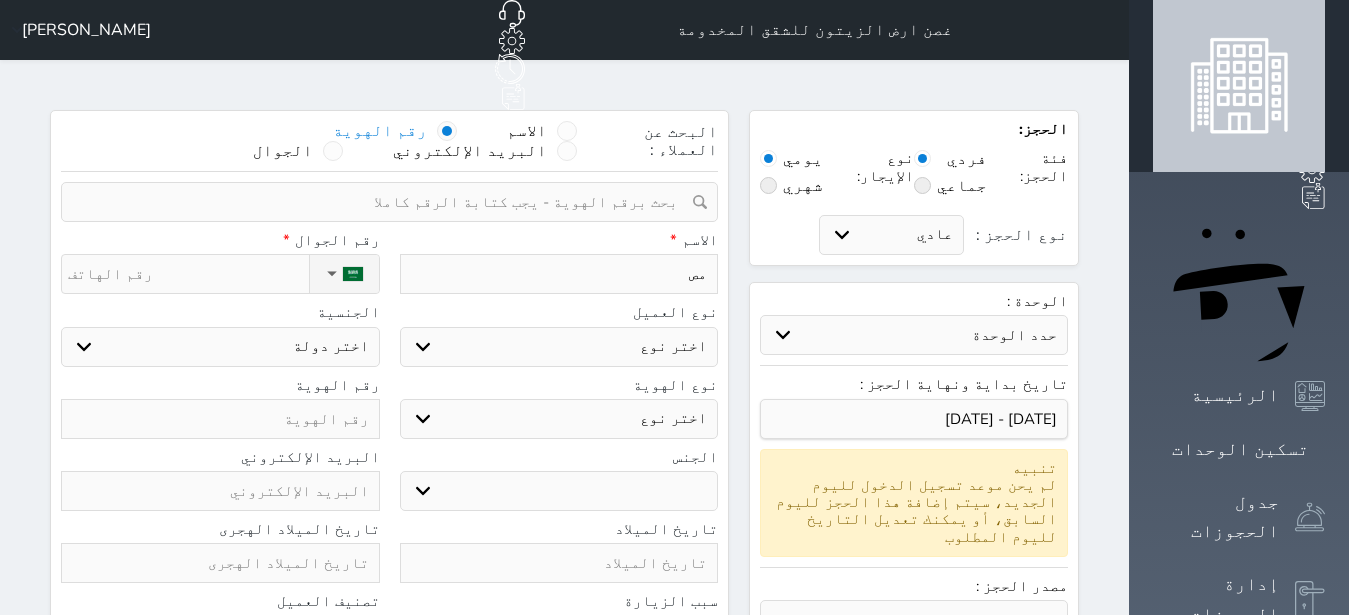 type on "مصل" 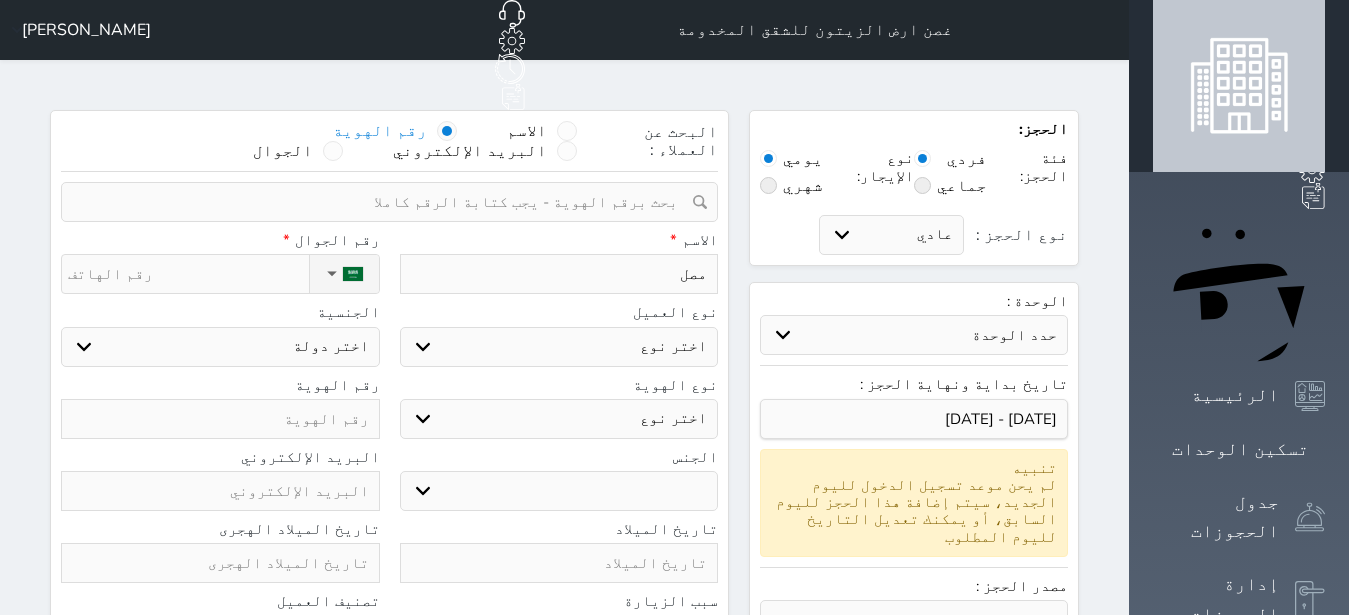 type on "مصلح" 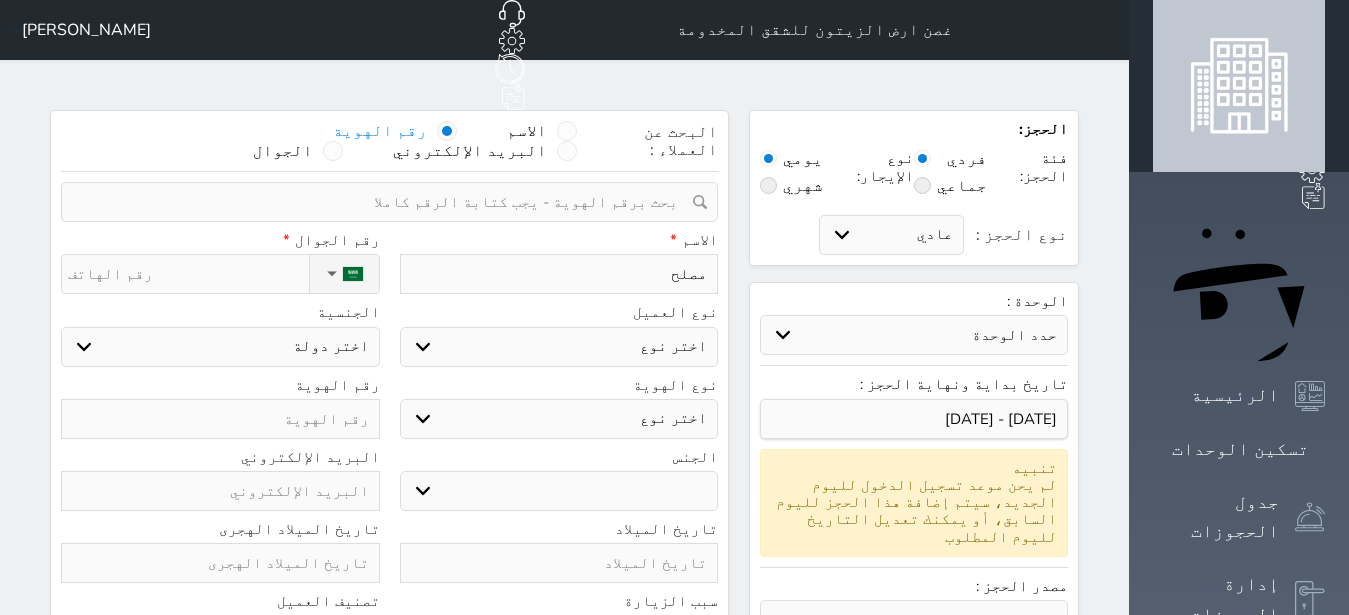 type on "مصلح" 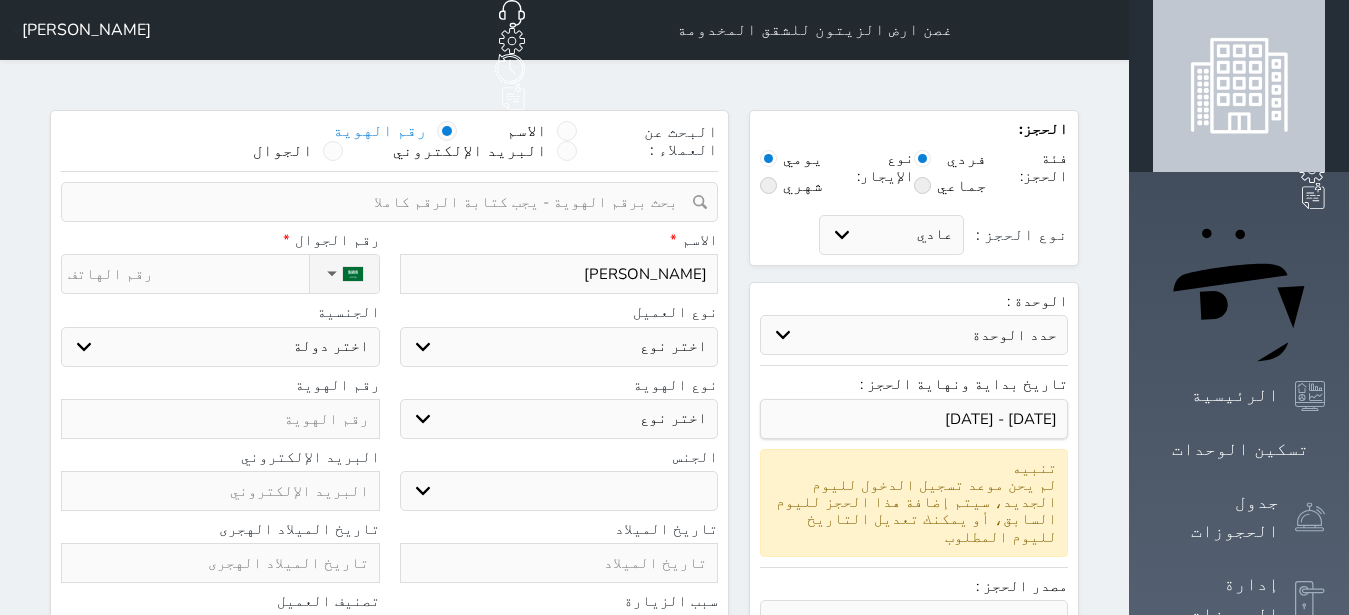 type on "[PERSON_NAME]" 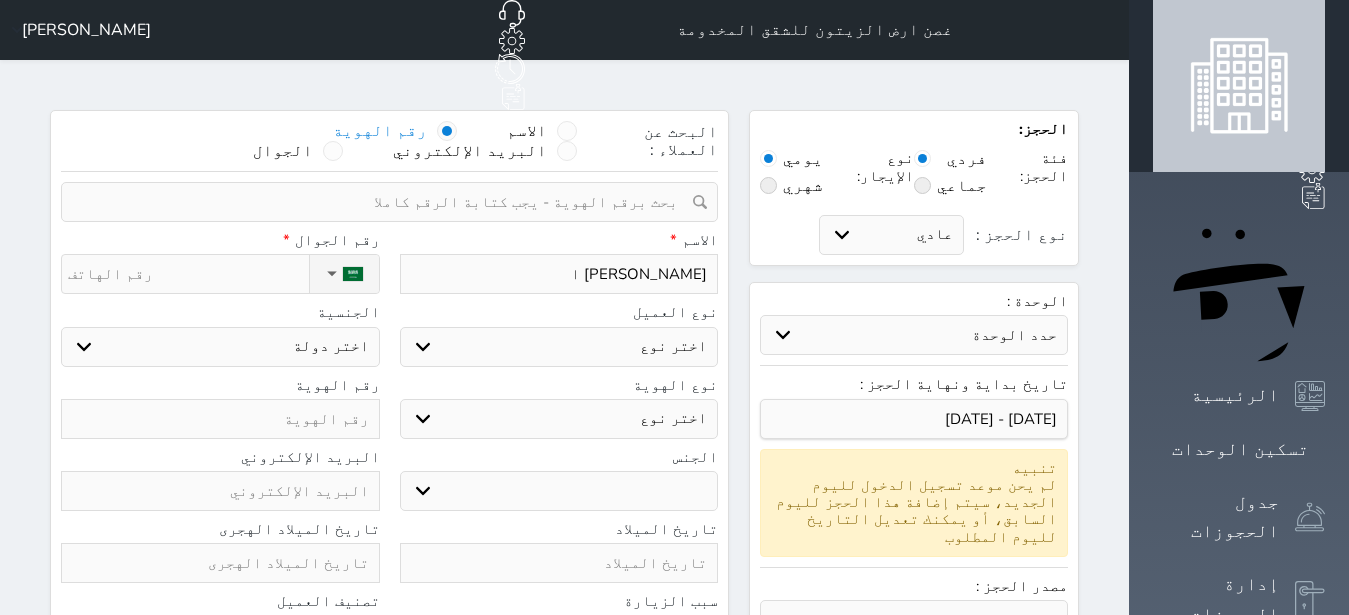 type on "[PERSON_NAME] ال" 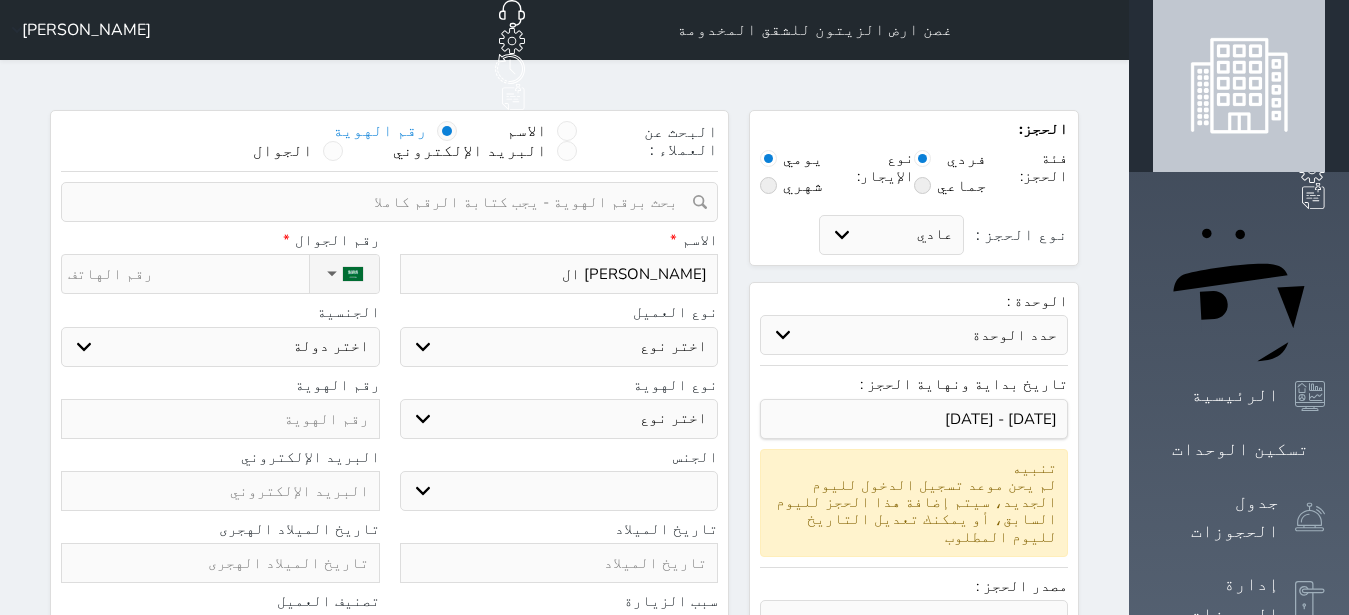 type on "[PERSON_NAME]" 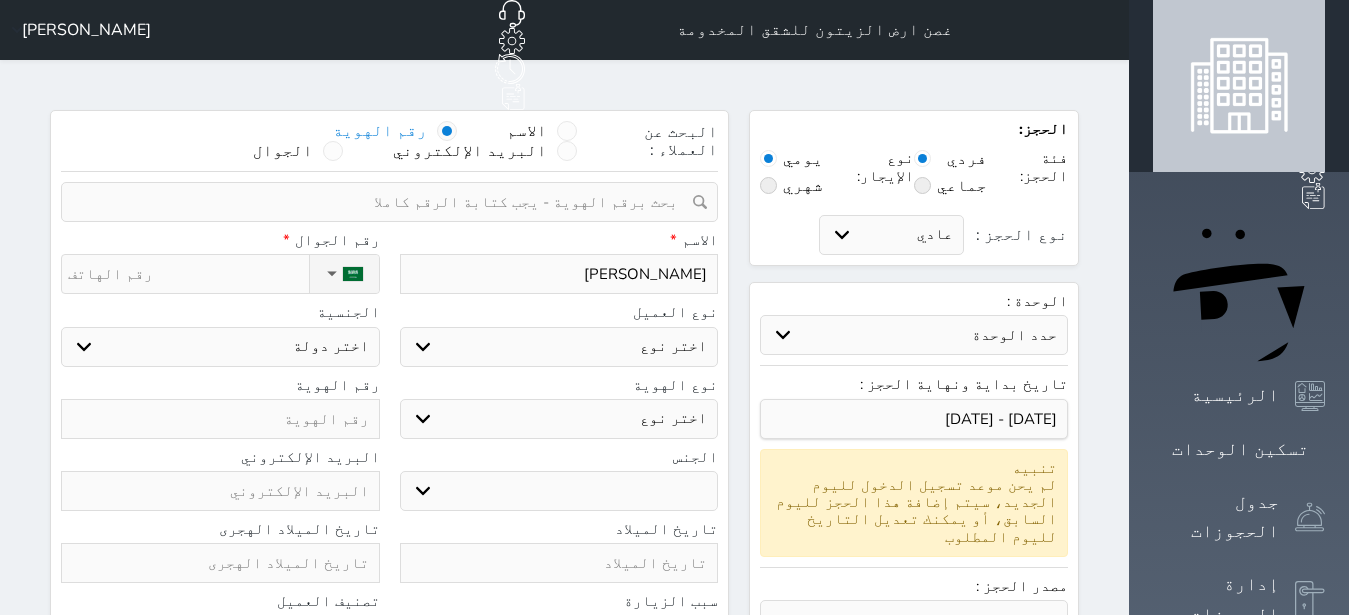 type on "[PERSON_NAME]" 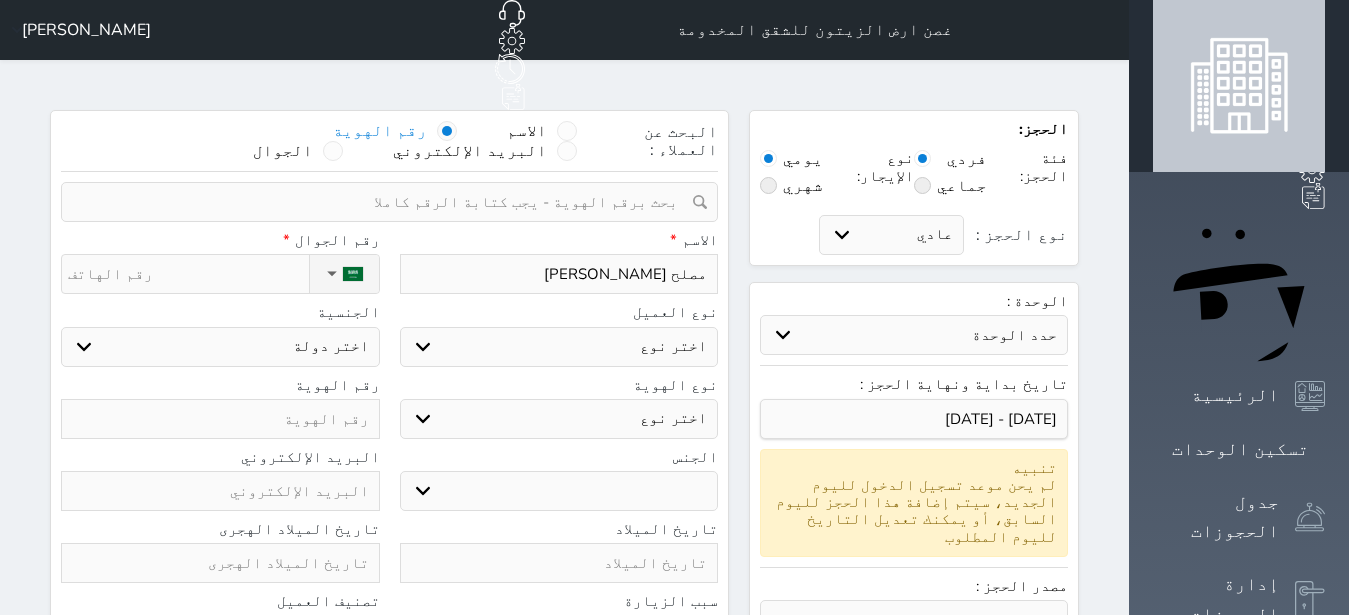 click on "اختر نوع   مواطن مواطن خليجي زائر مقيم" at bounding box center [559, 347] 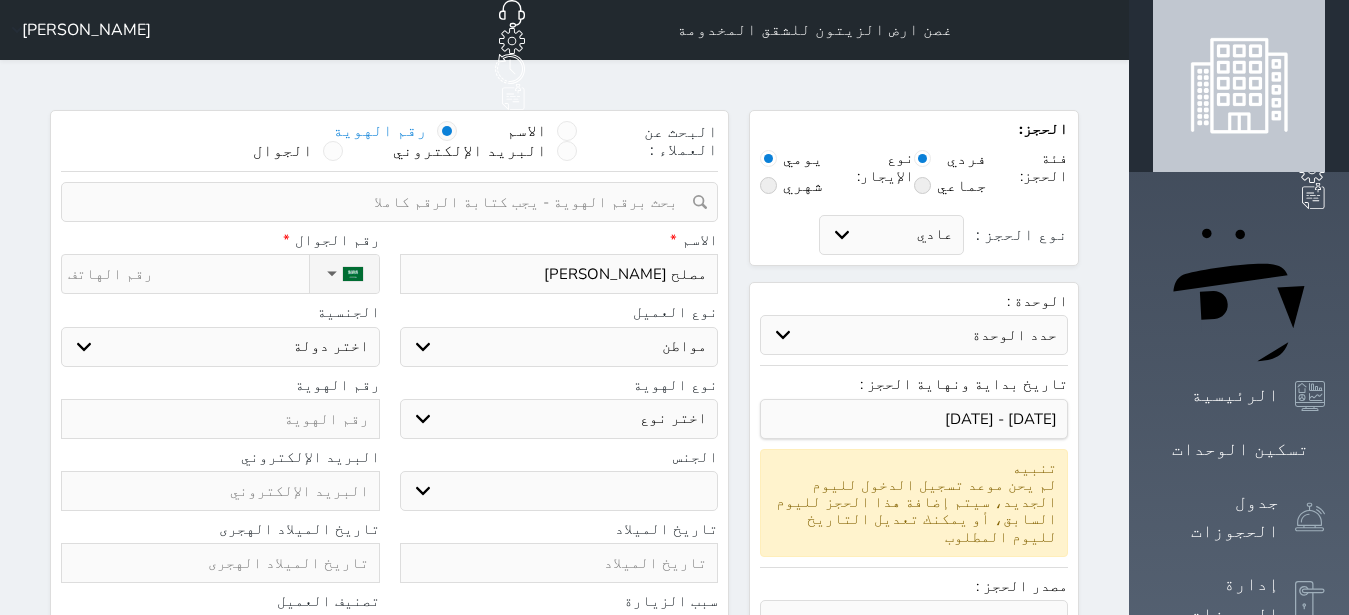 click on "اختر نوع   هوية وطنية هوية عائلية جواز السفر" at bounding box center (559, 419) 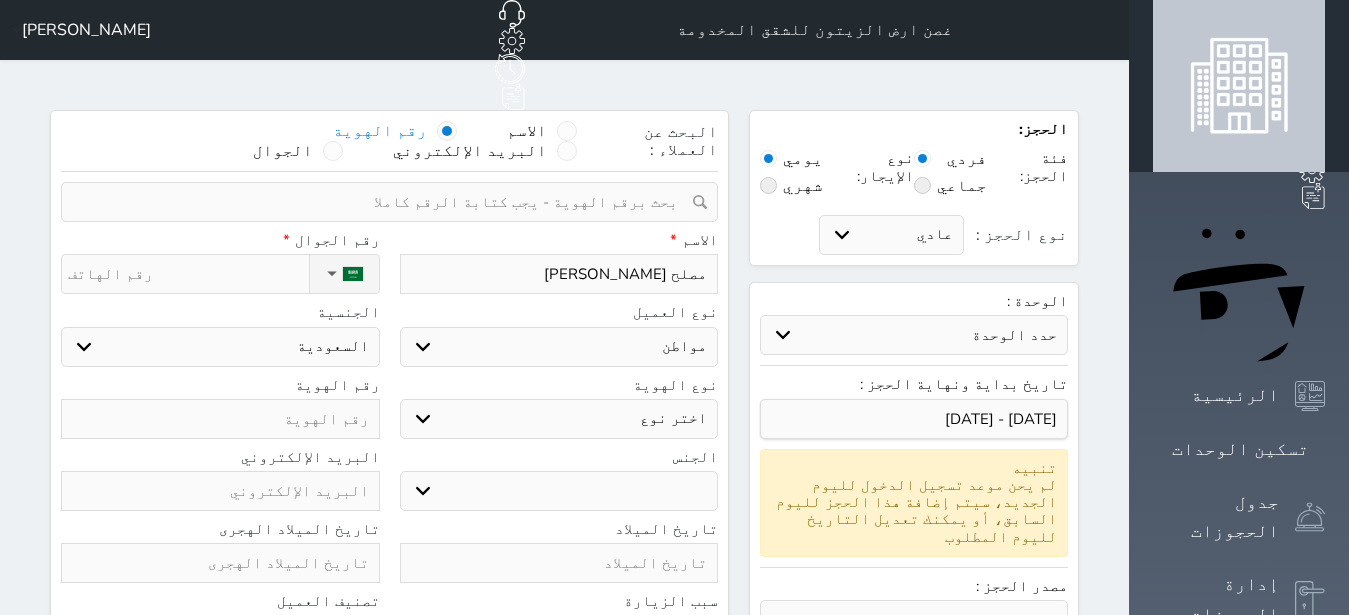 click on "اختر نوع   هوية وطنية هوية عائلية جواز السفر" at bounding box center [559, 419] 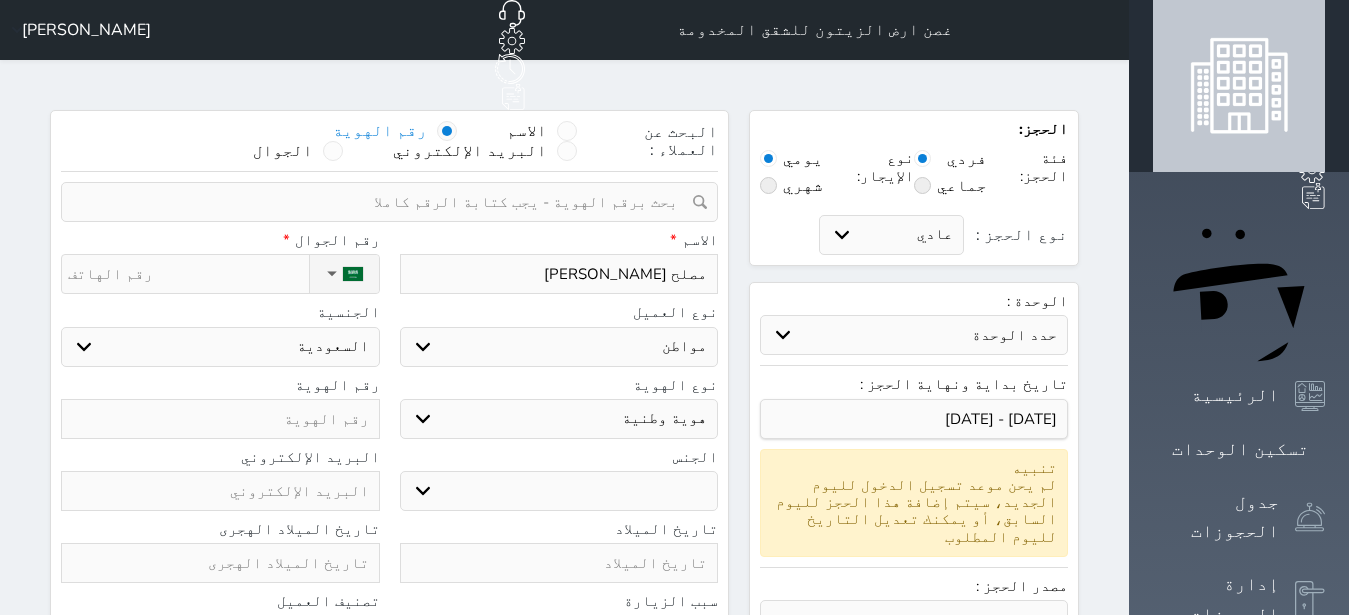 click on "ذكر   انثى" at bounding box center [559, 491] 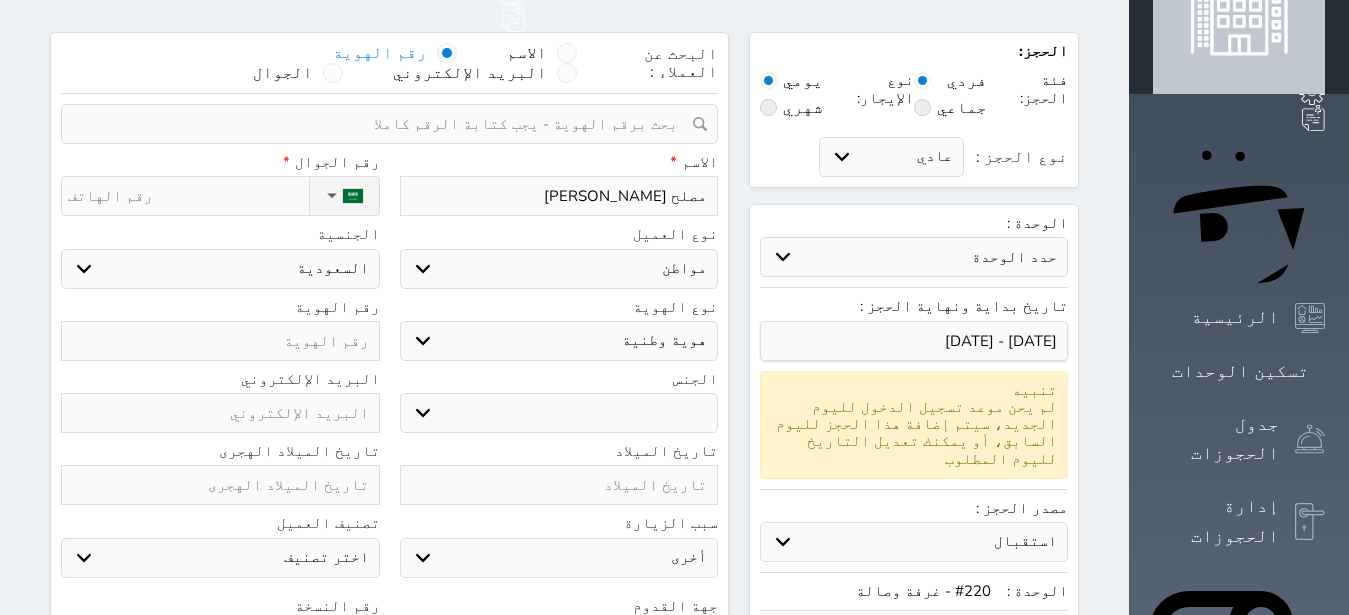 scroll, scrollTop: 126, scrollLeft: 0, axis: vertical 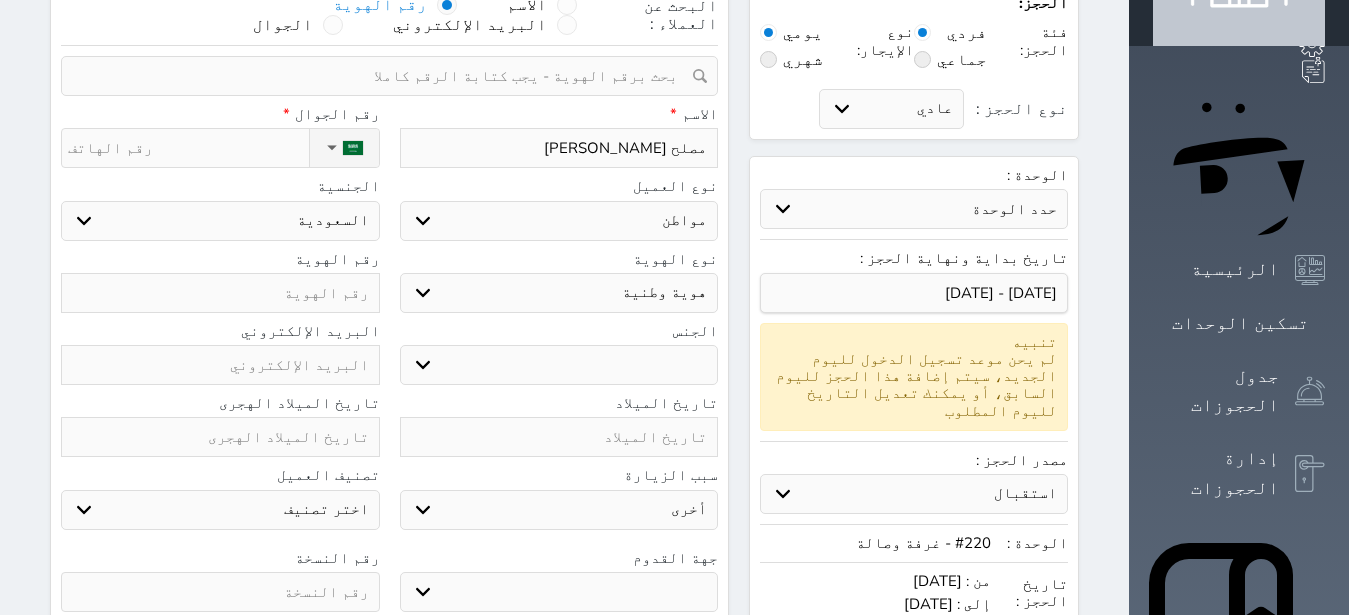 click at bounding box center [559, 437] 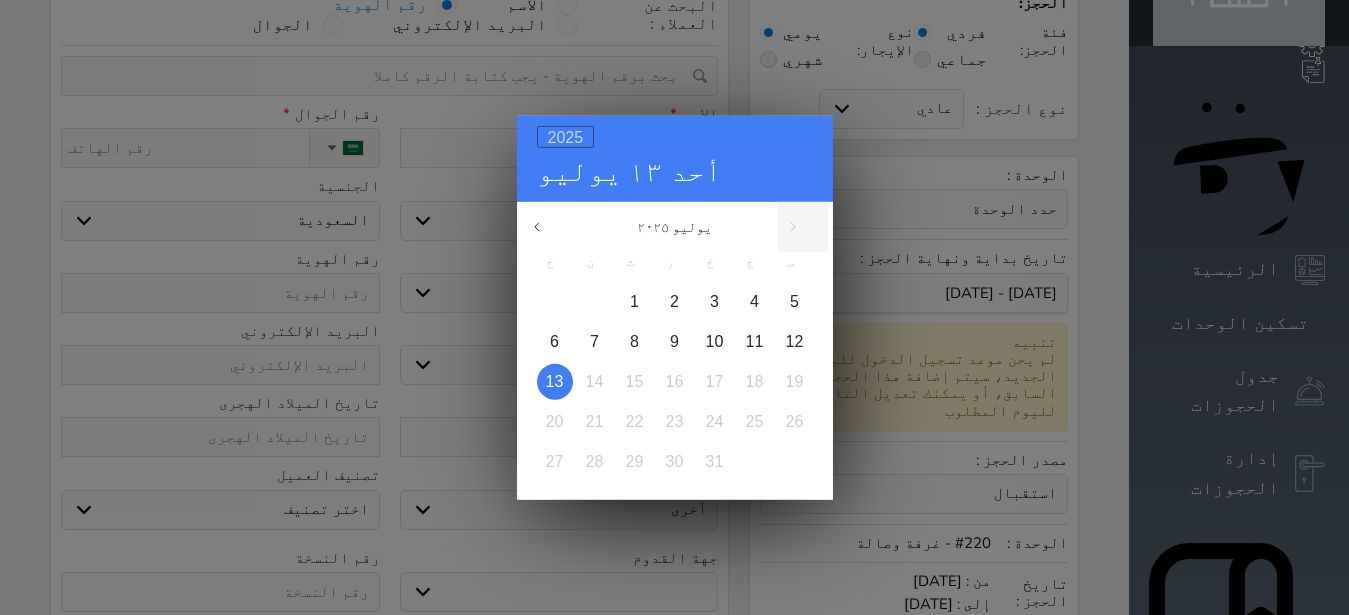 click on "2025" at bounding box center [566, 136] 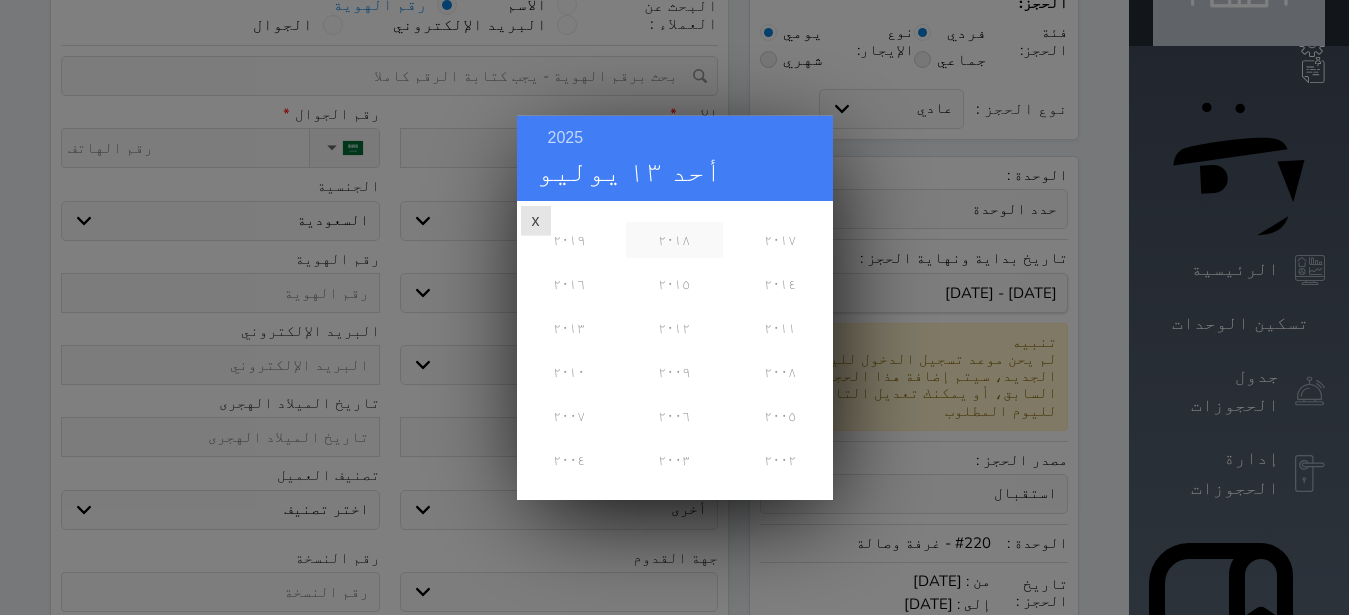 scroll, scrollTop: 162, scrollLeft: 0, axis: vertical 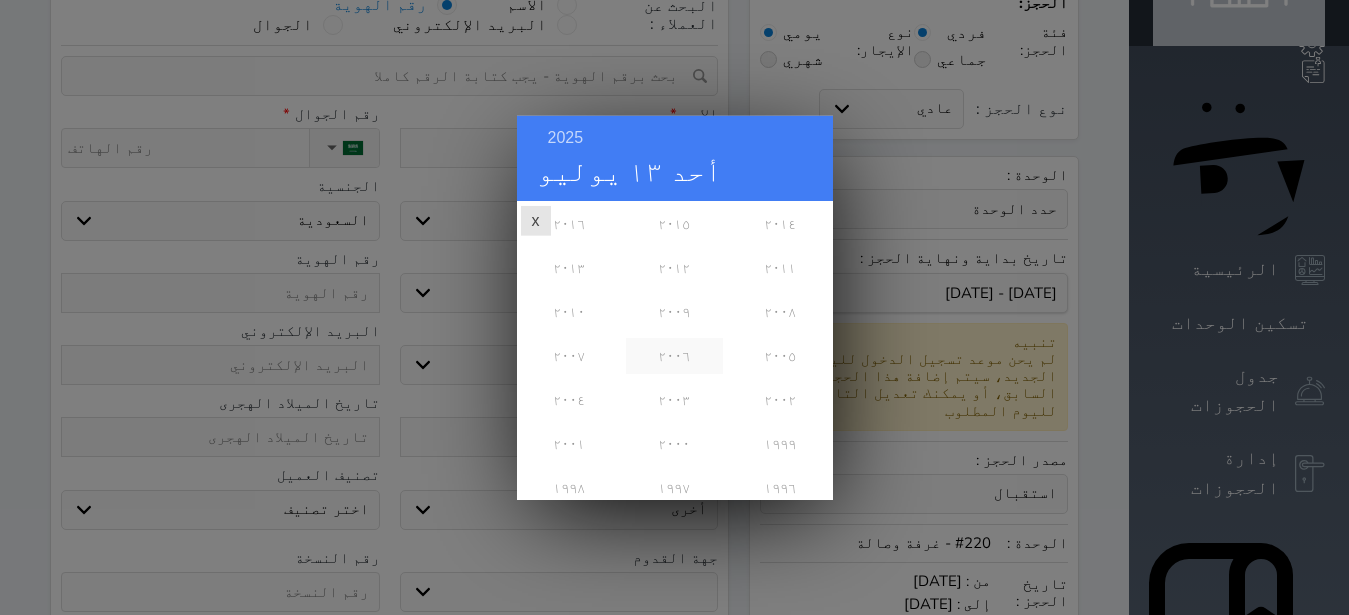 click on "٢٠٠٦" at bounding box center [674, 355] 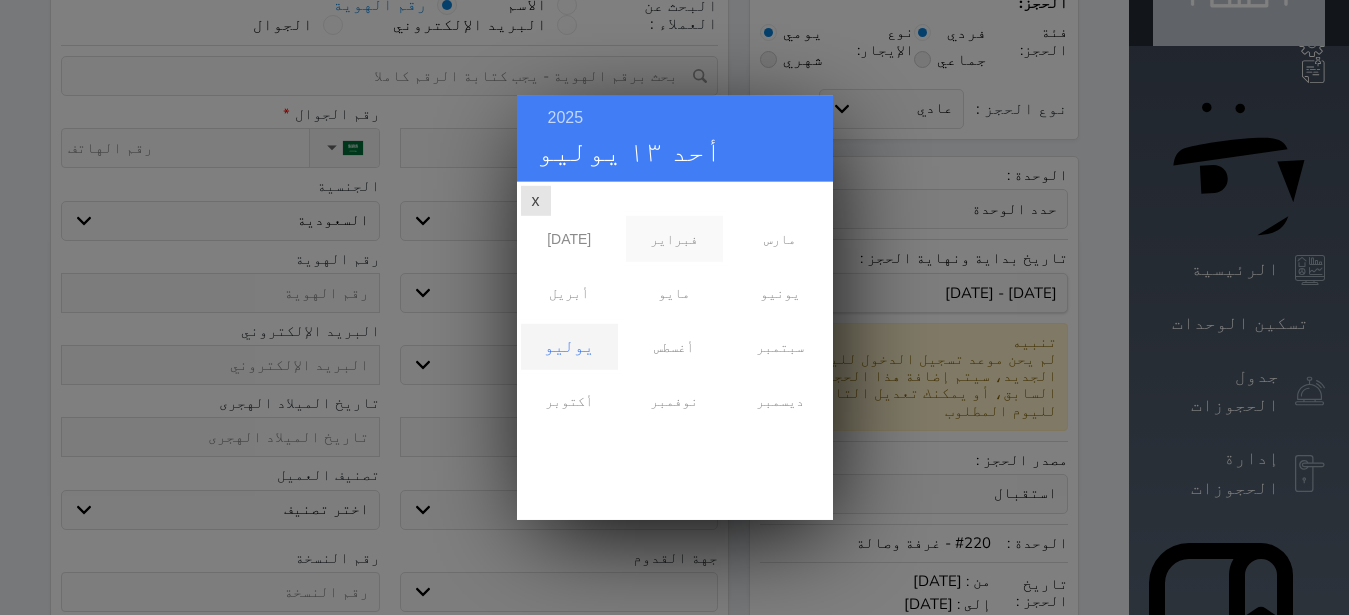 click on "فبراير" at bounding box center (674, 238) 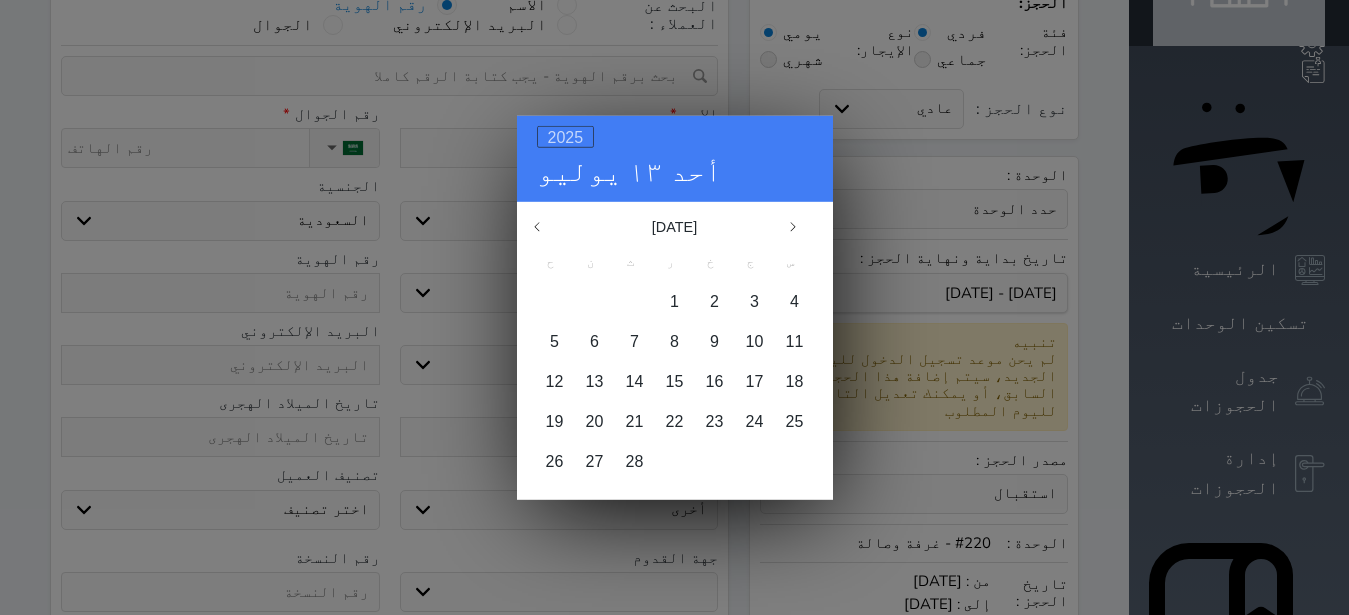 click on "2025" at bounding box center [566, 136] 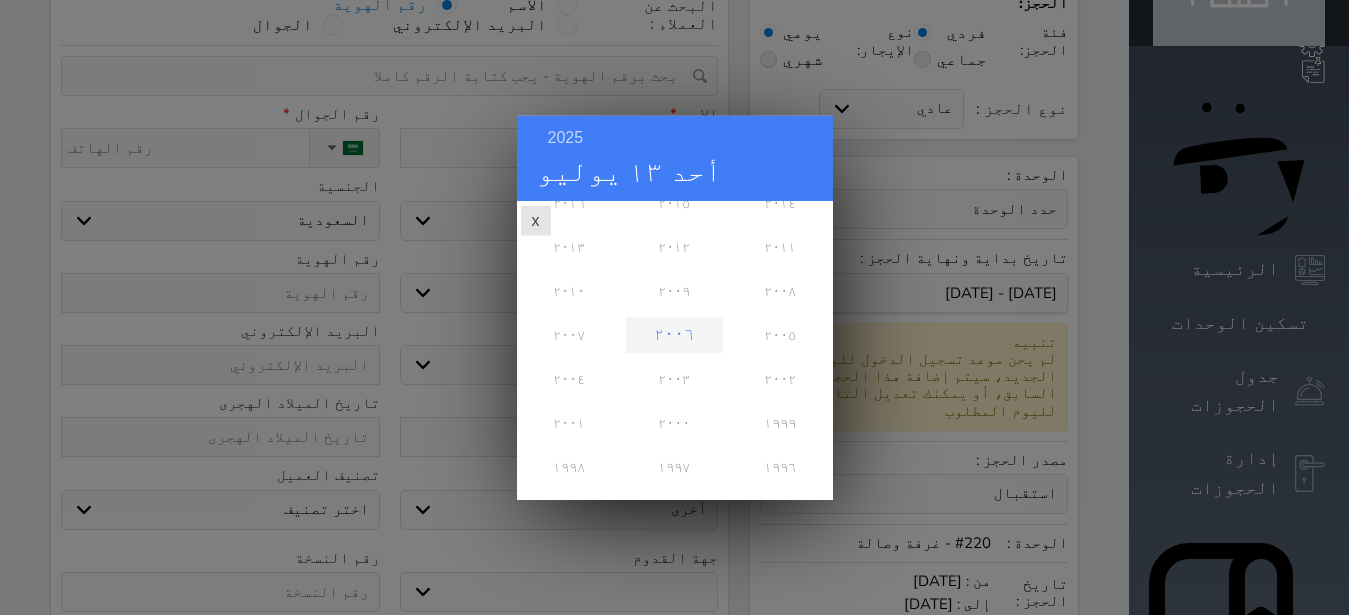 scroll, scrollTop: 184, scrollLeft: 0, axis: vertical 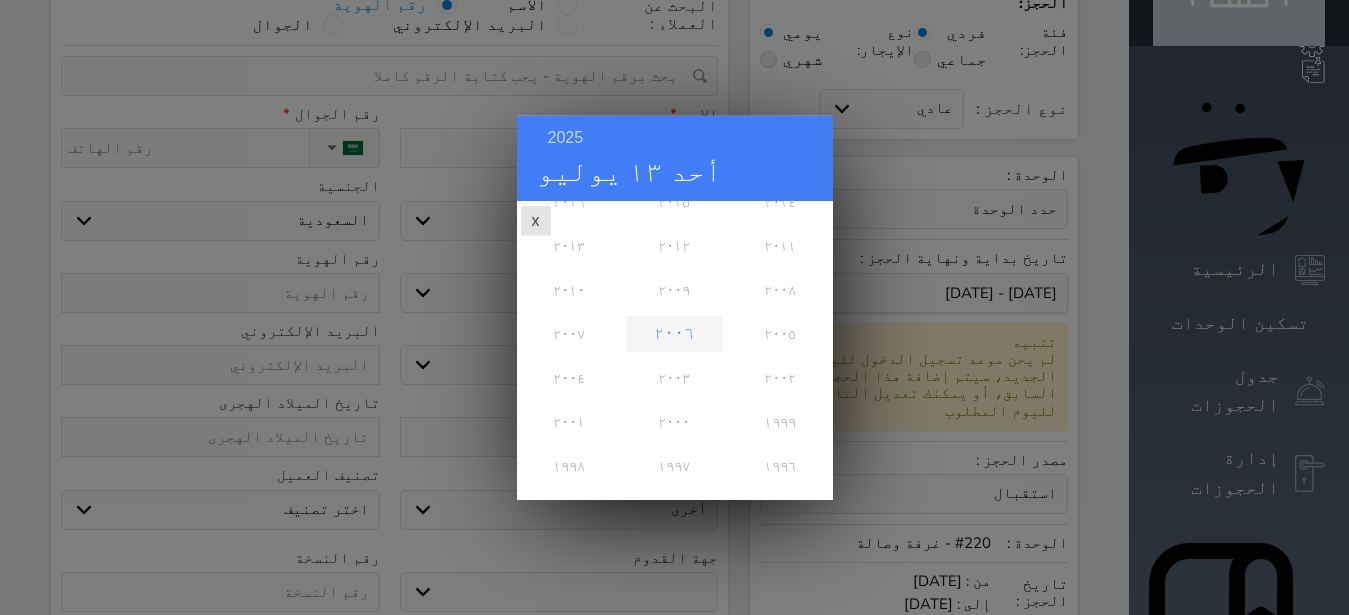 click on "٢٠٠٦" at bounding box center (674, 333) 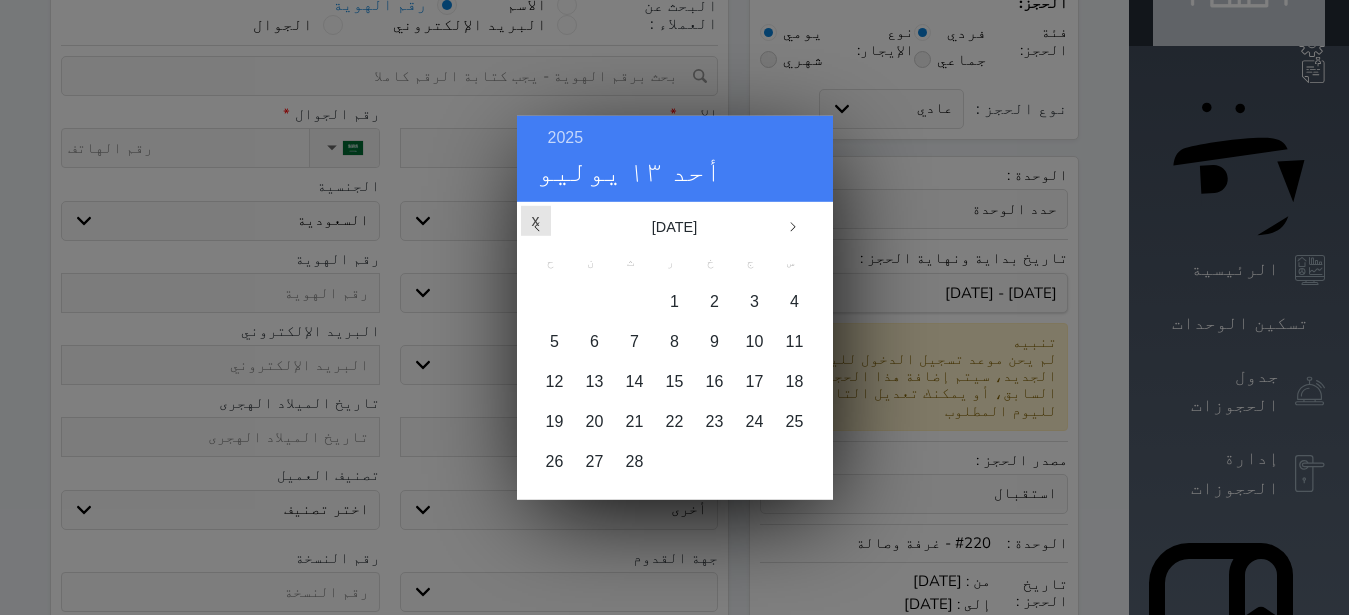 scroll, scrollTop: 0, scrollLeft: 0, axis: both 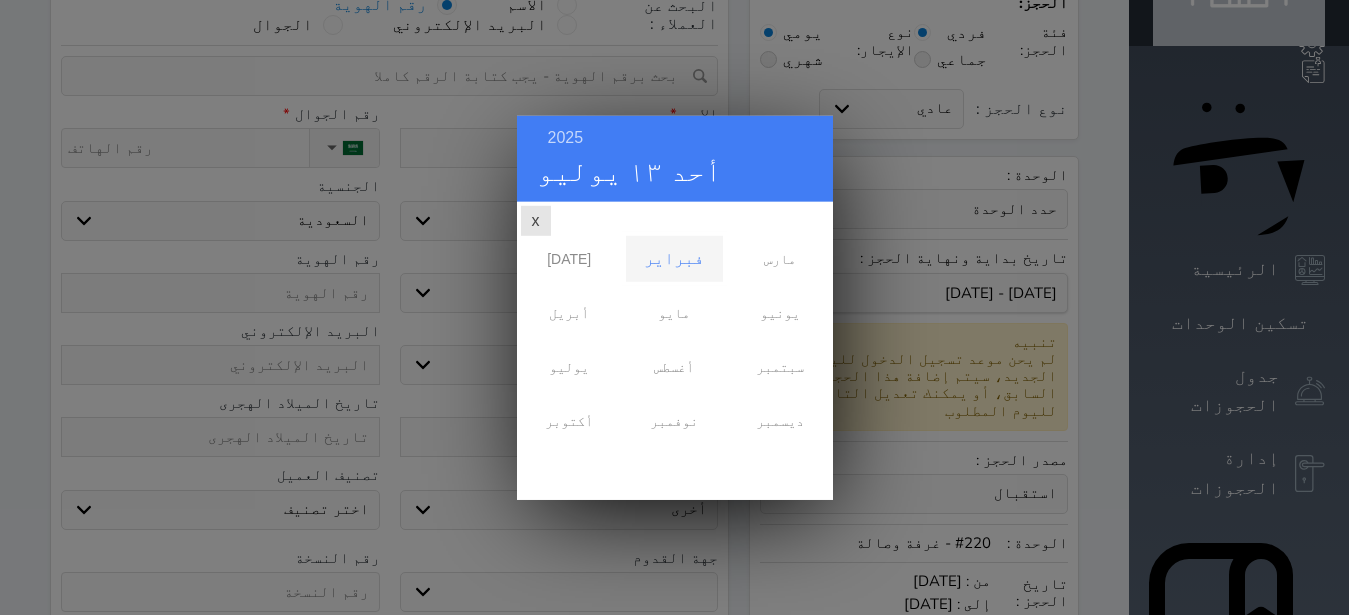click on "فبراير" at bounding box center (674, 258) 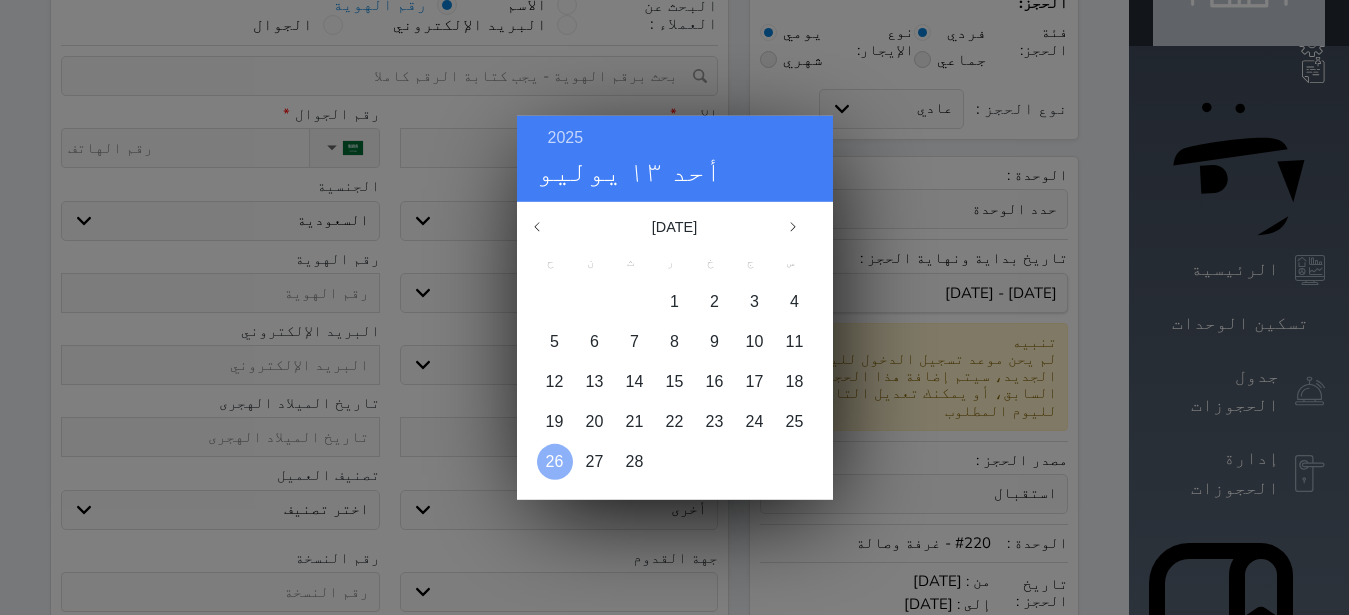 click on "26" at bounding box center [555, 460] 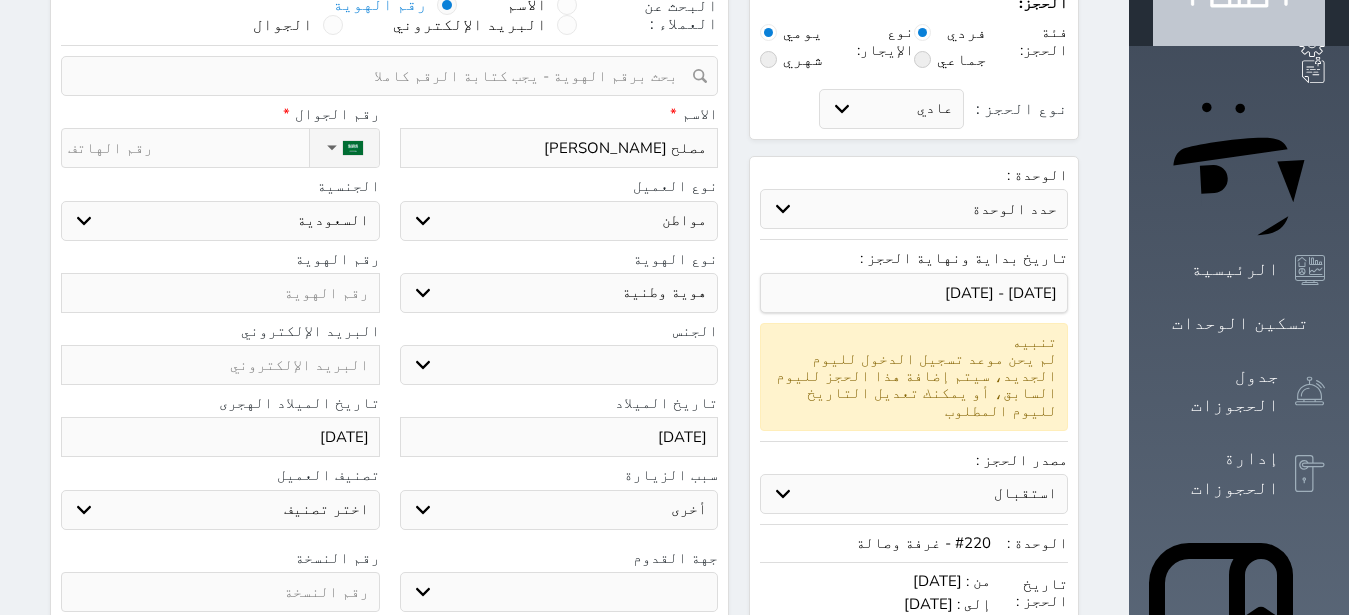 click on "جو بحر ارض" at bounding box center [559, 592] 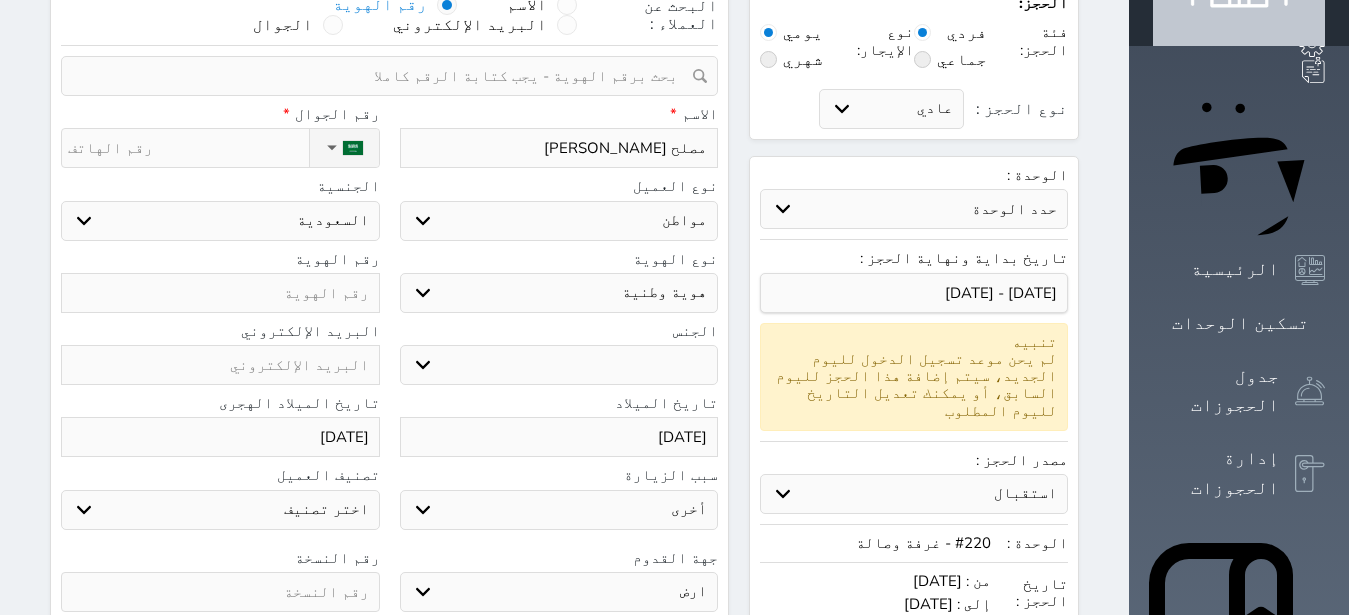 click on "ارض" at bounding box center [0, 0] 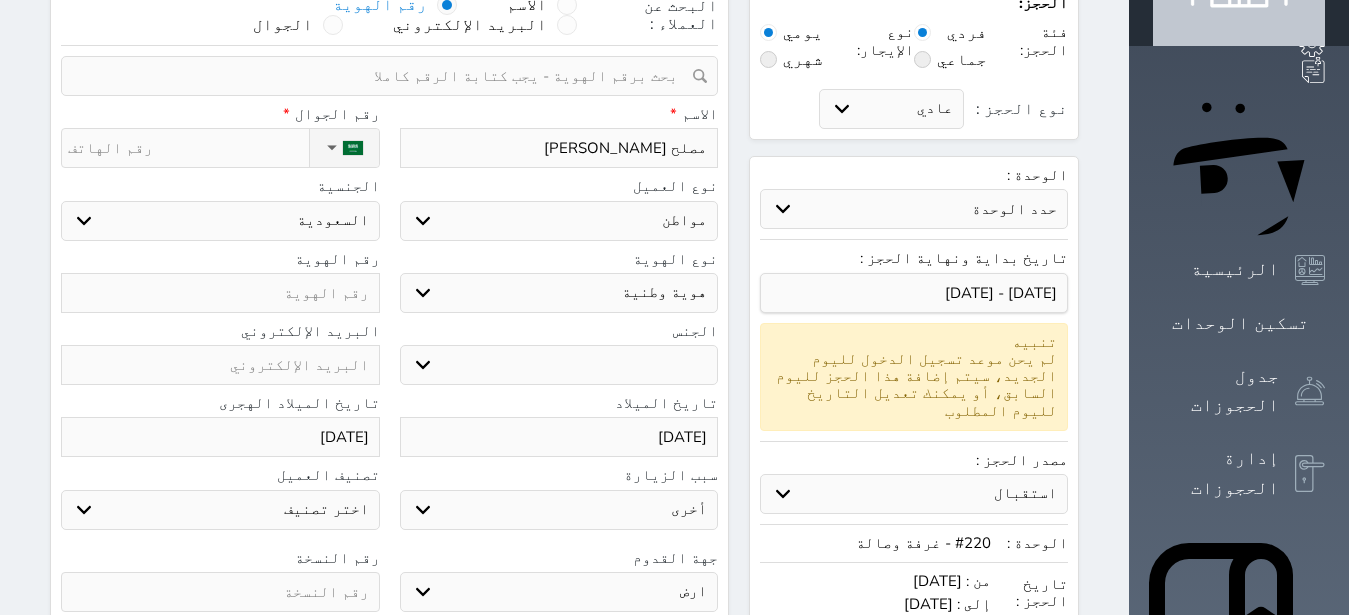 click at bounding box center [220, 592] 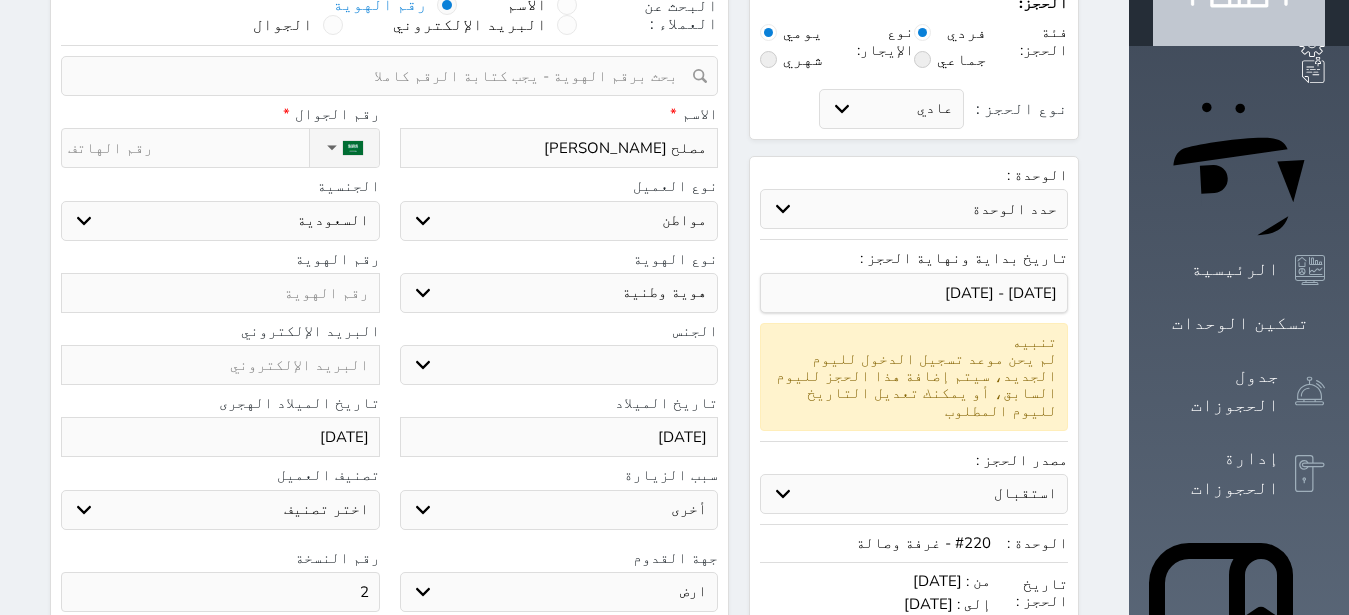 click at bounding box center [220, 293] 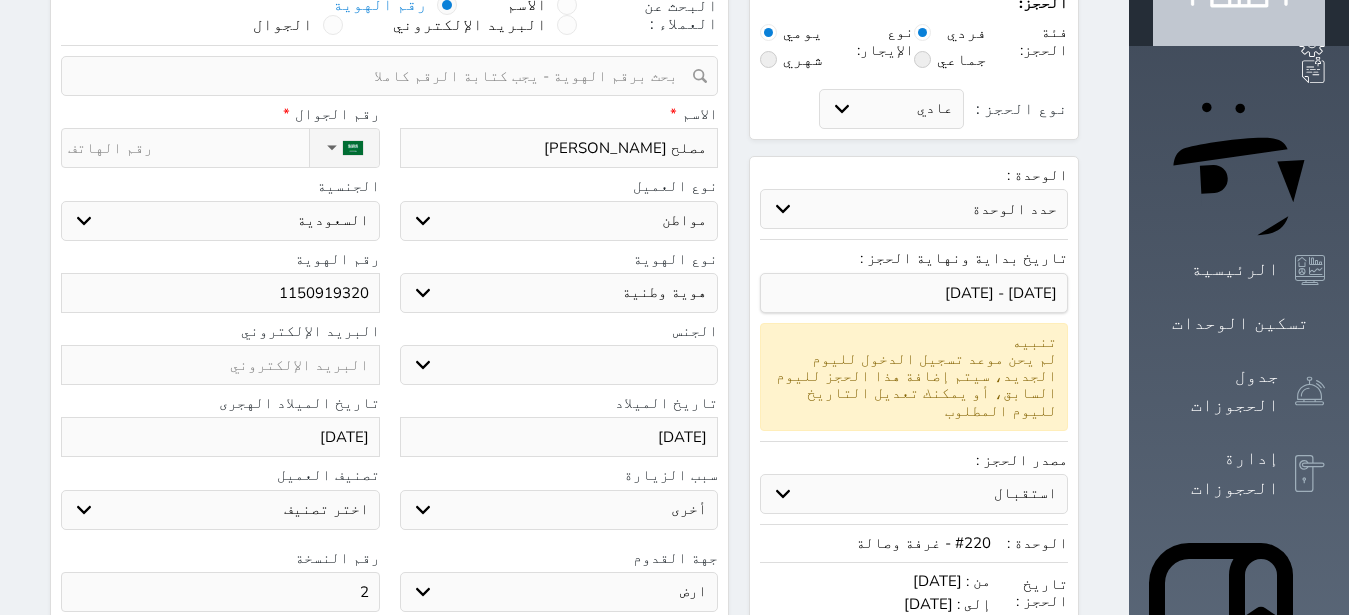 click on "نوع الحجز :" at bounding box center (188, 148) 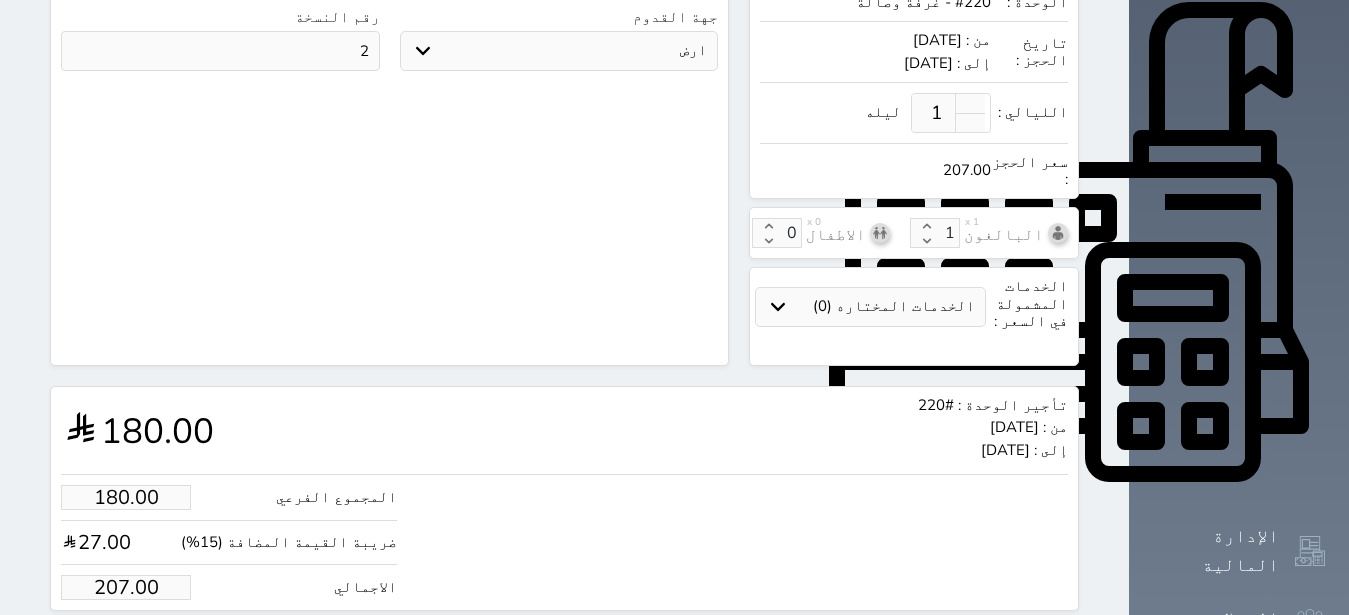 scroll, scrollTop: 694, scrollLeft: 0, axis: vertical 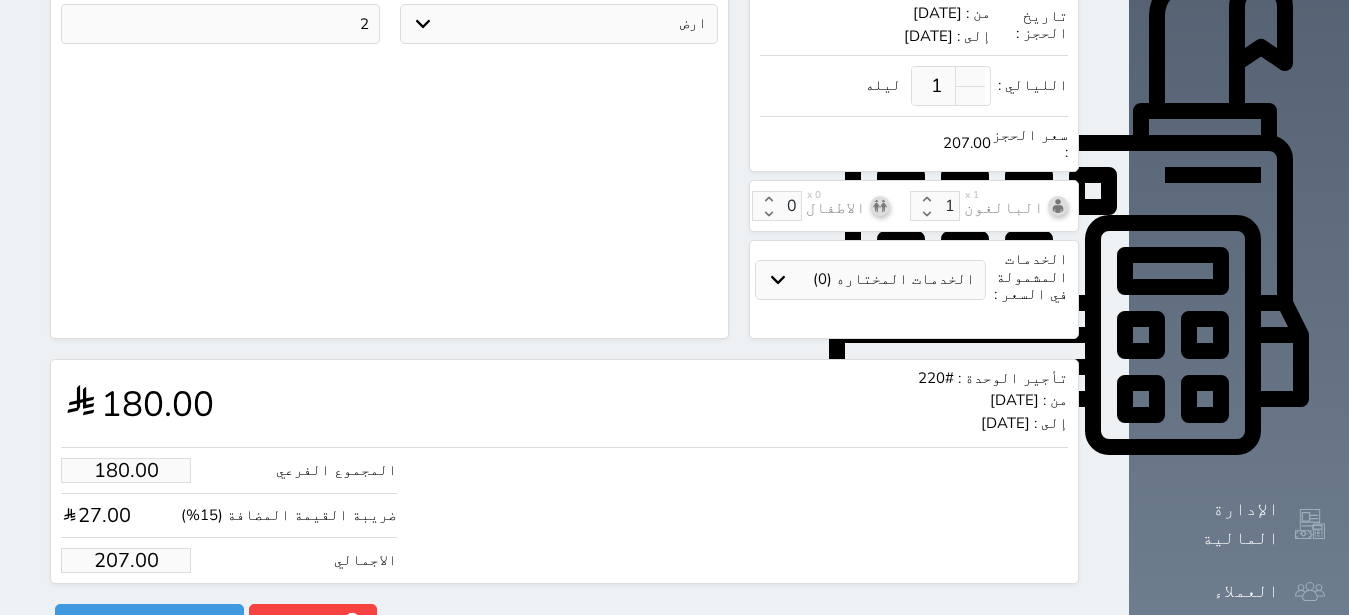 drag, startPoint x: 58, startPoint y: 487, endPoint x: 195, endPoint y: 513, distance: 139.44533 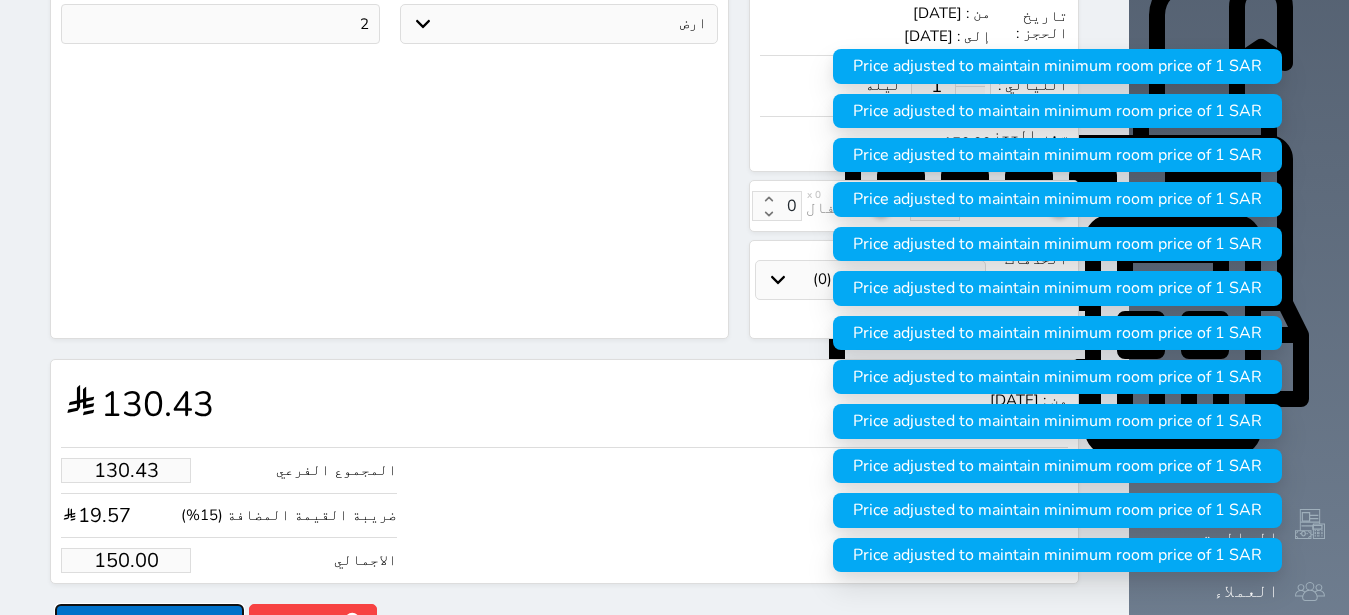 click on "حجز" at bounding box center [149, 621] 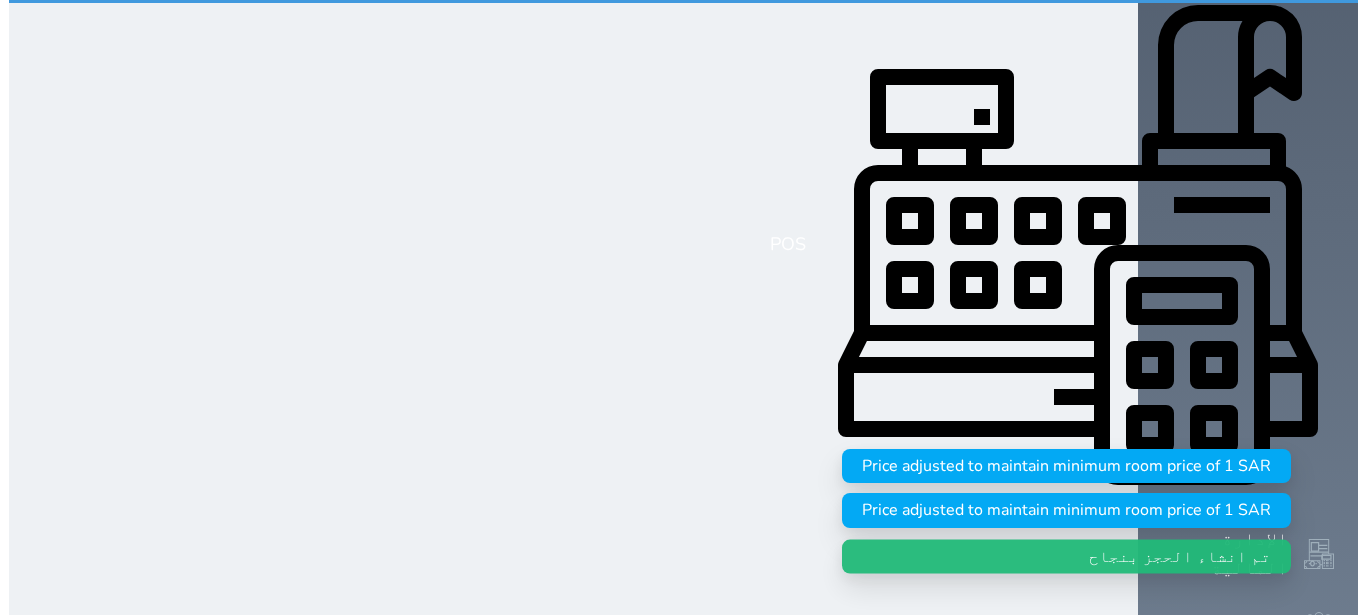 scroll, scrollTop: 0, scrollLeft: 0, axis: both 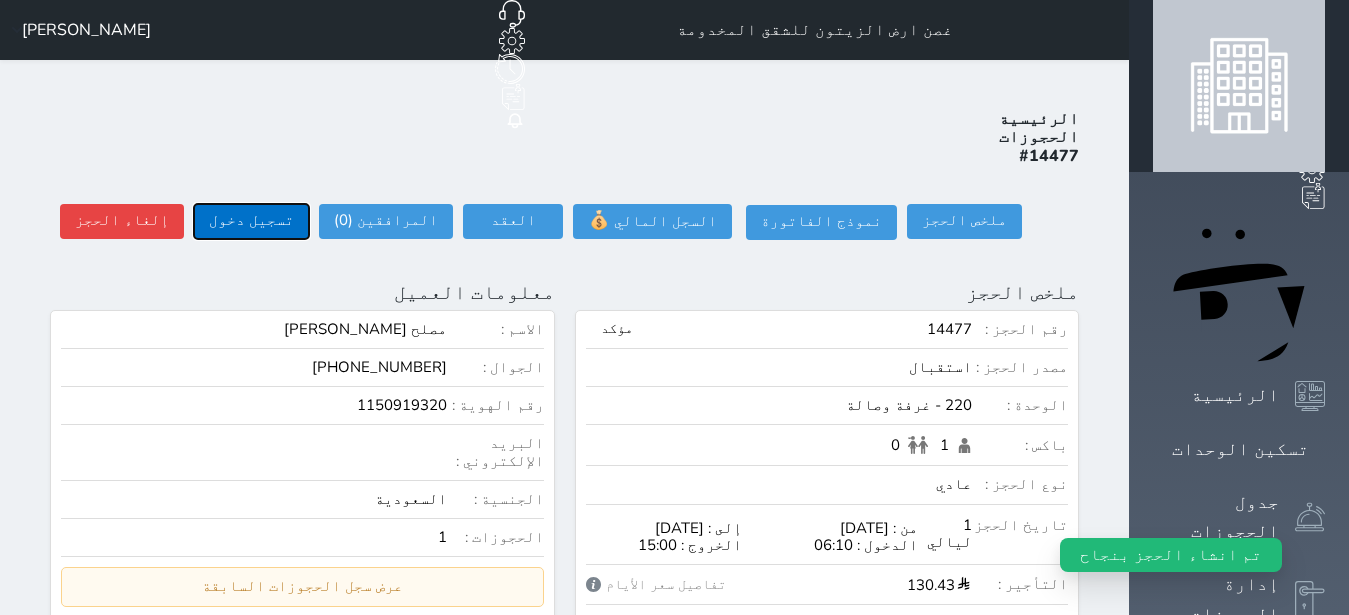 click on "تسجيل دخول" at bounding box center (251, 221) 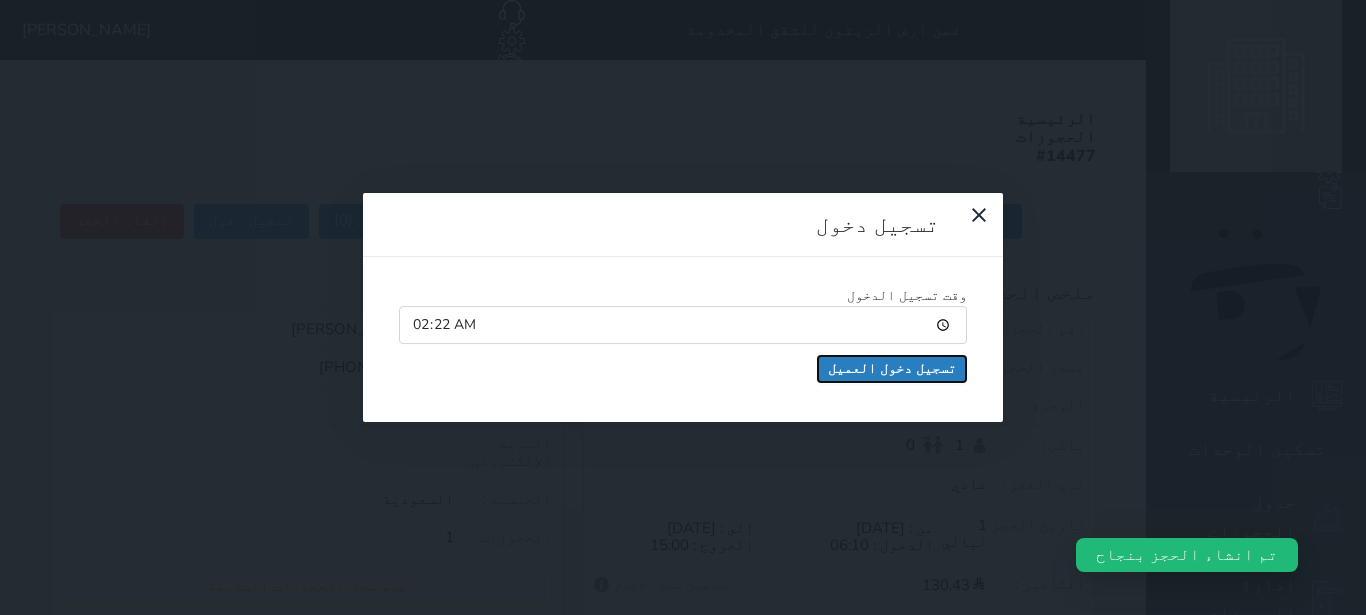 click on "تسجيل دخول العميل" at bounding box center (892, 369) 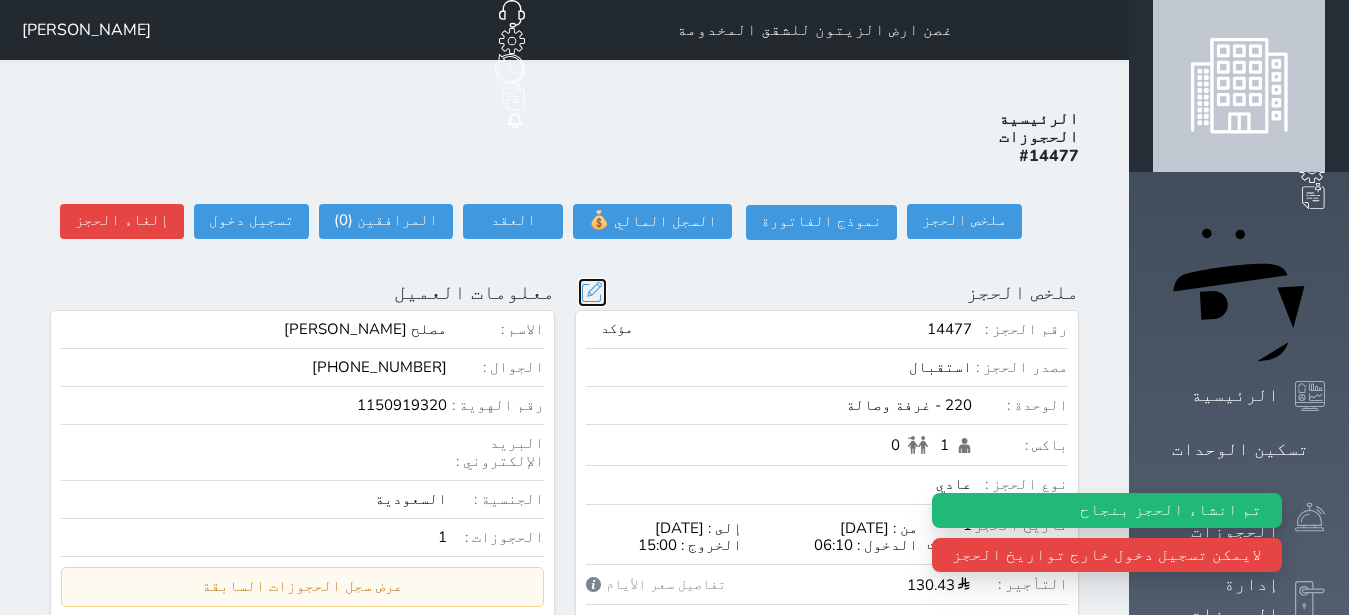 click at bounding box center (592, 292) 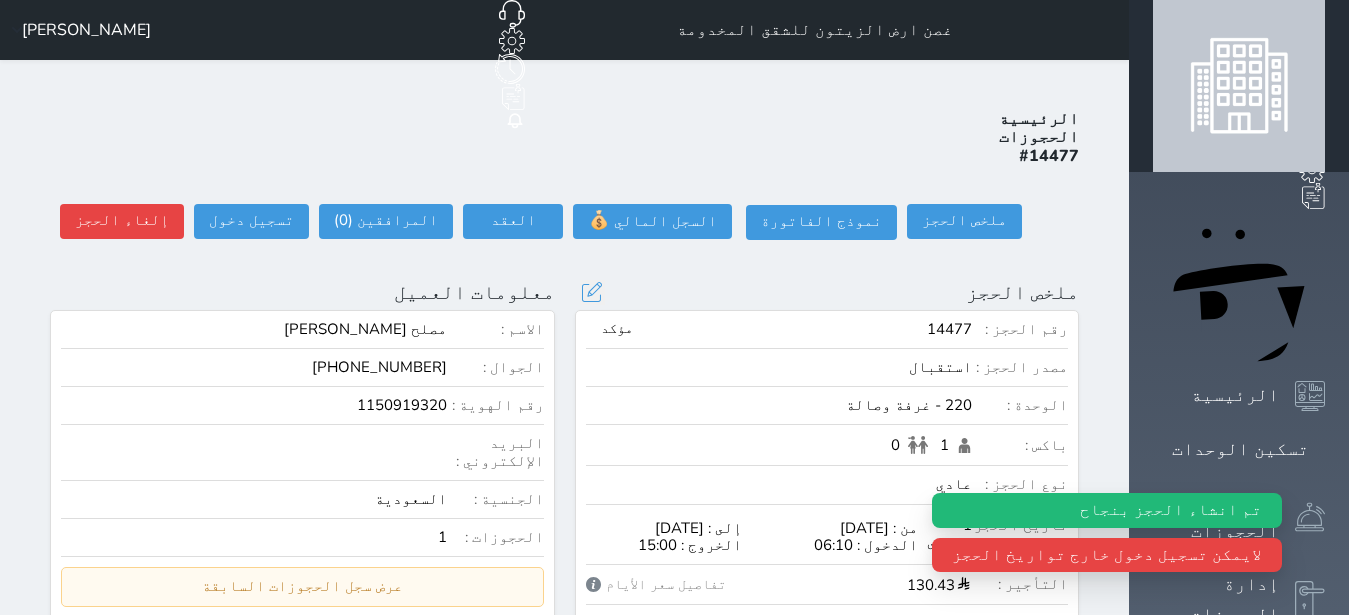 click at bounding box center (0, 0) 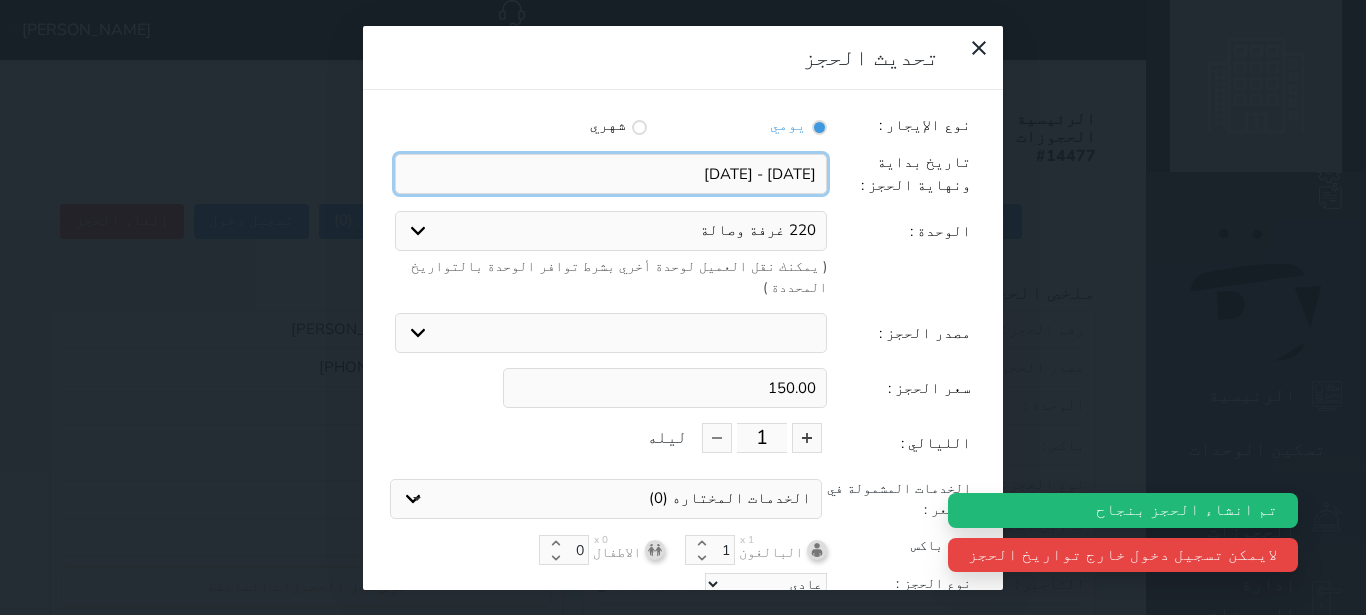 click at bounding box center [611, 174] 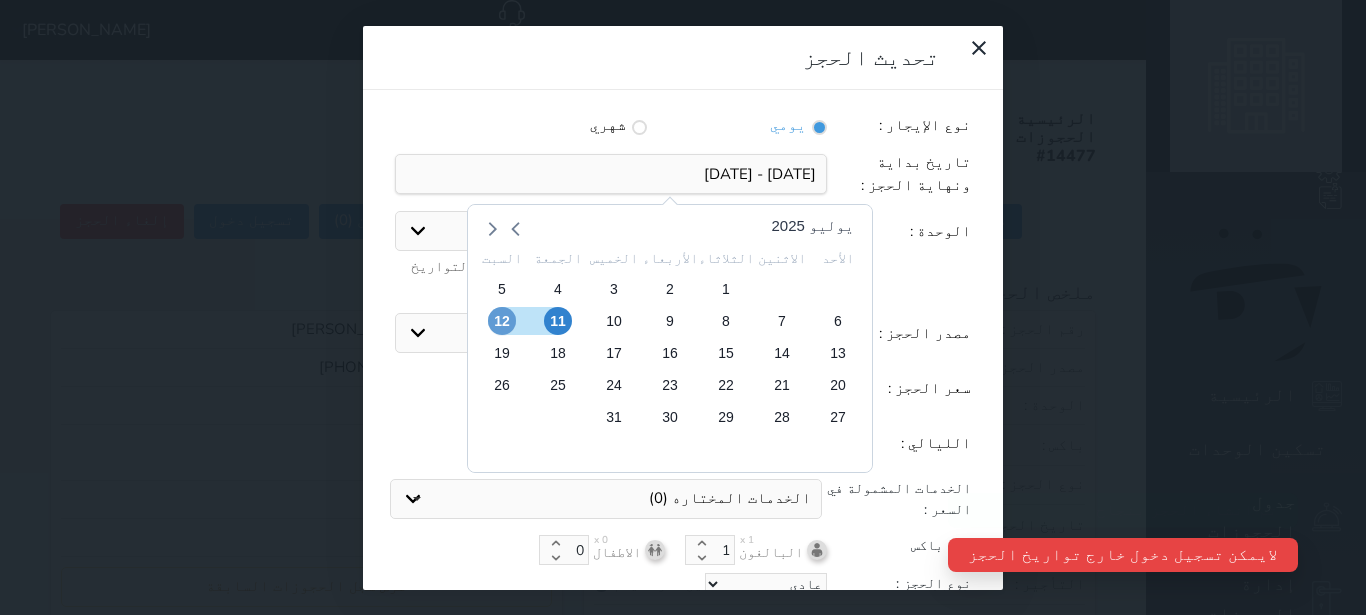 click on "12" at bounding box center [502, 321] 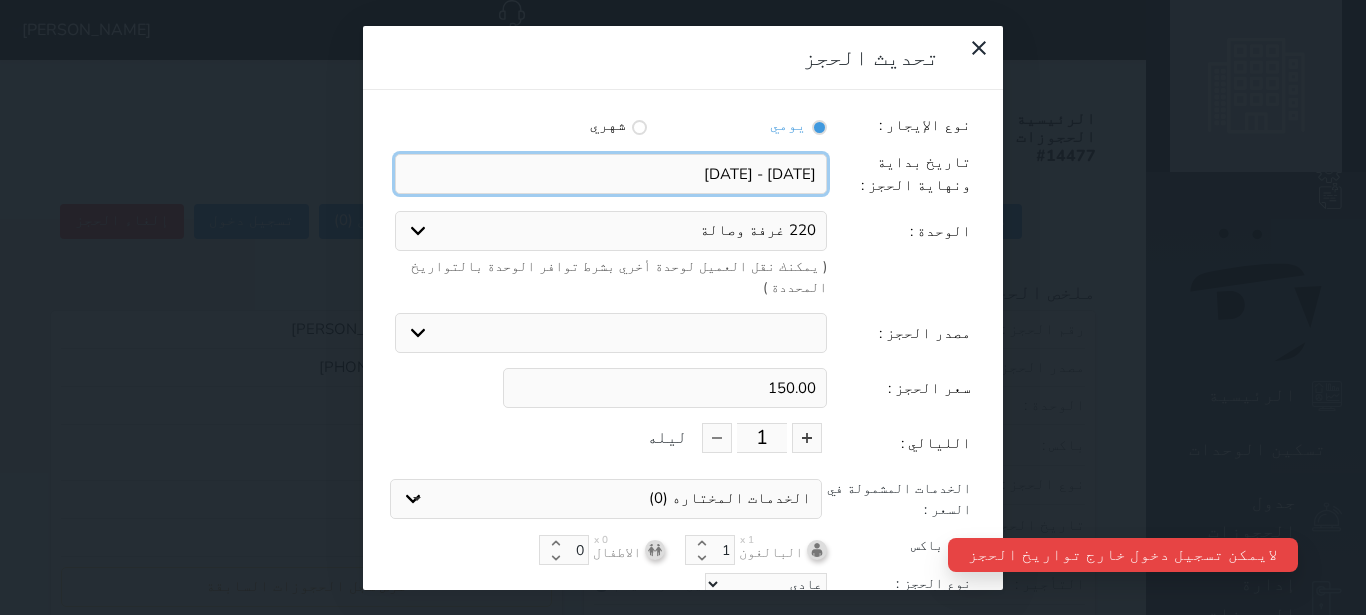 click at bounding box center (611, 174) 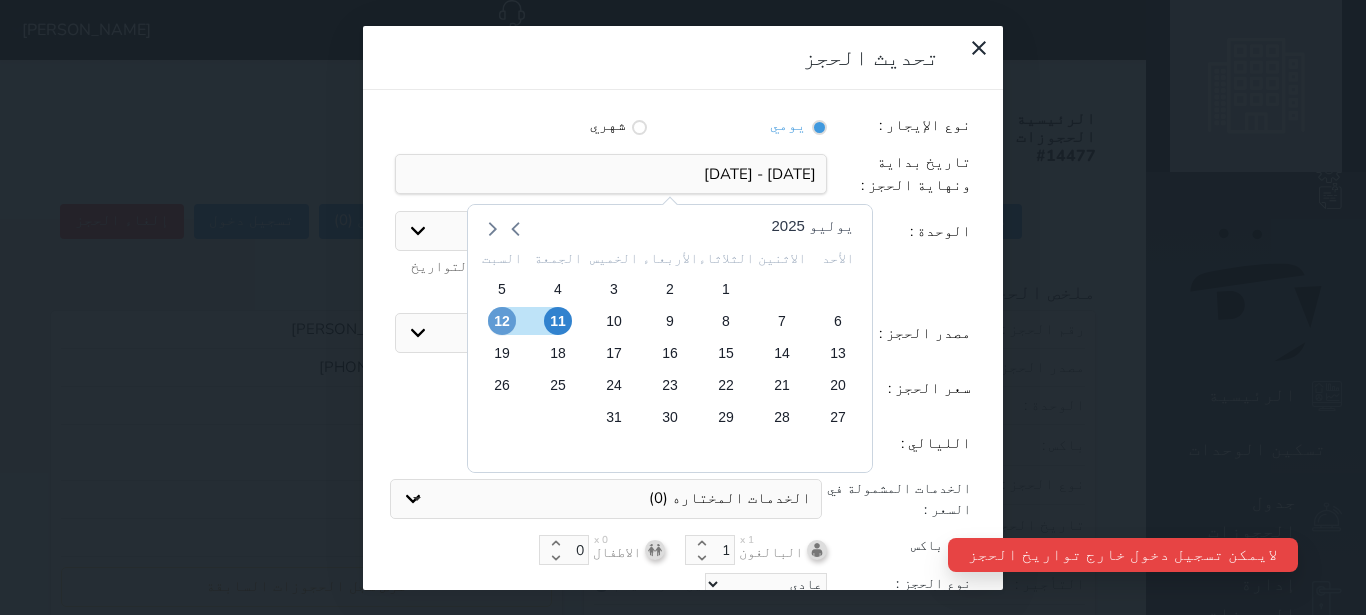 click on "12" at bounding box center [502, 321] 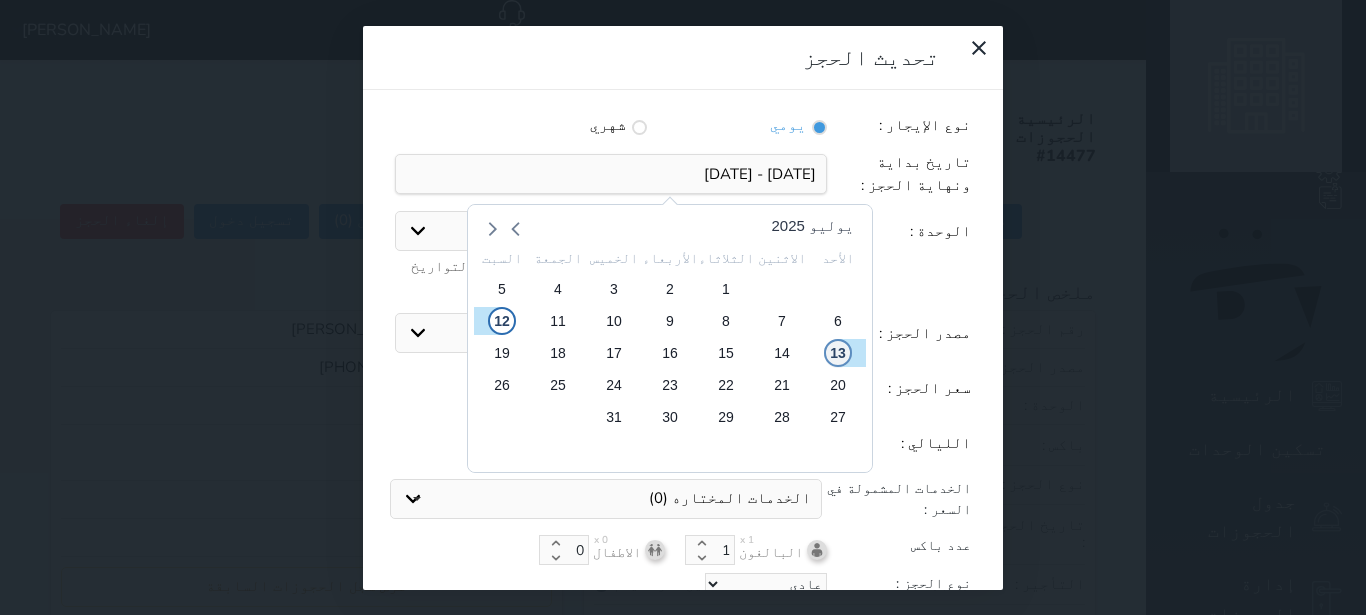 click on "13" at bounding box center (838, 353) 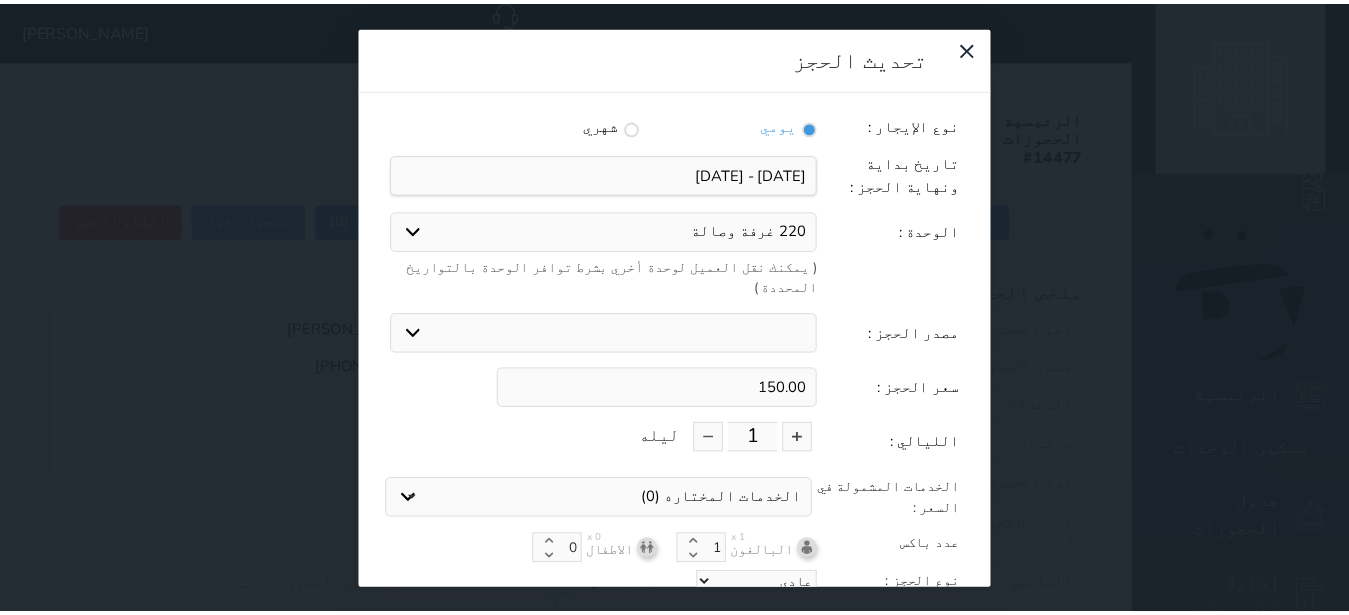 scroll, scrollTop: 45, scrollLeft: 0, axis: vertical 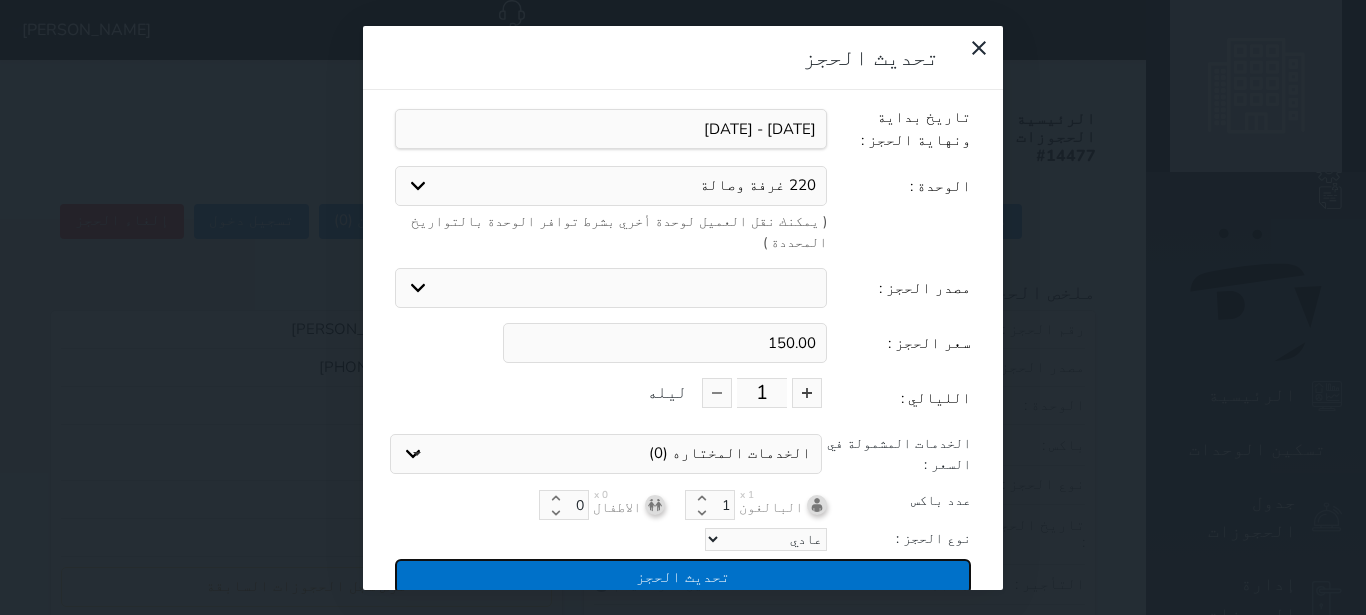 click on "تحديث الحجز" at bounding box center [683, 576] 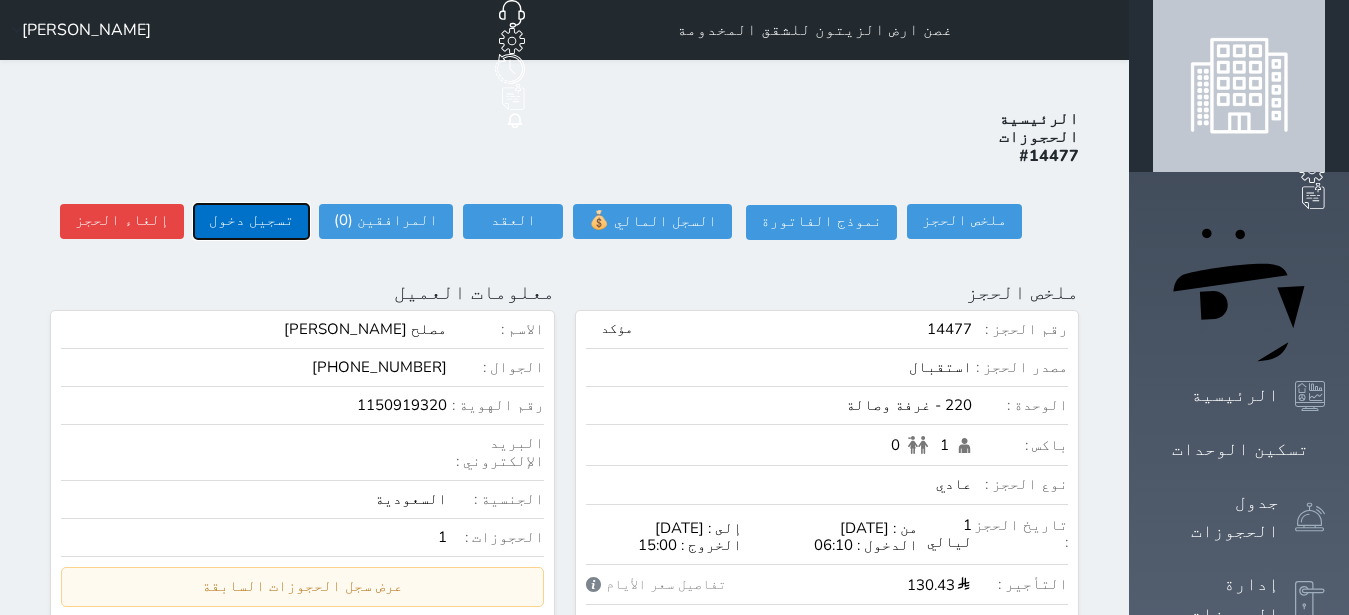 click on "تسجيل دخول" at bounding box center [251, 221] 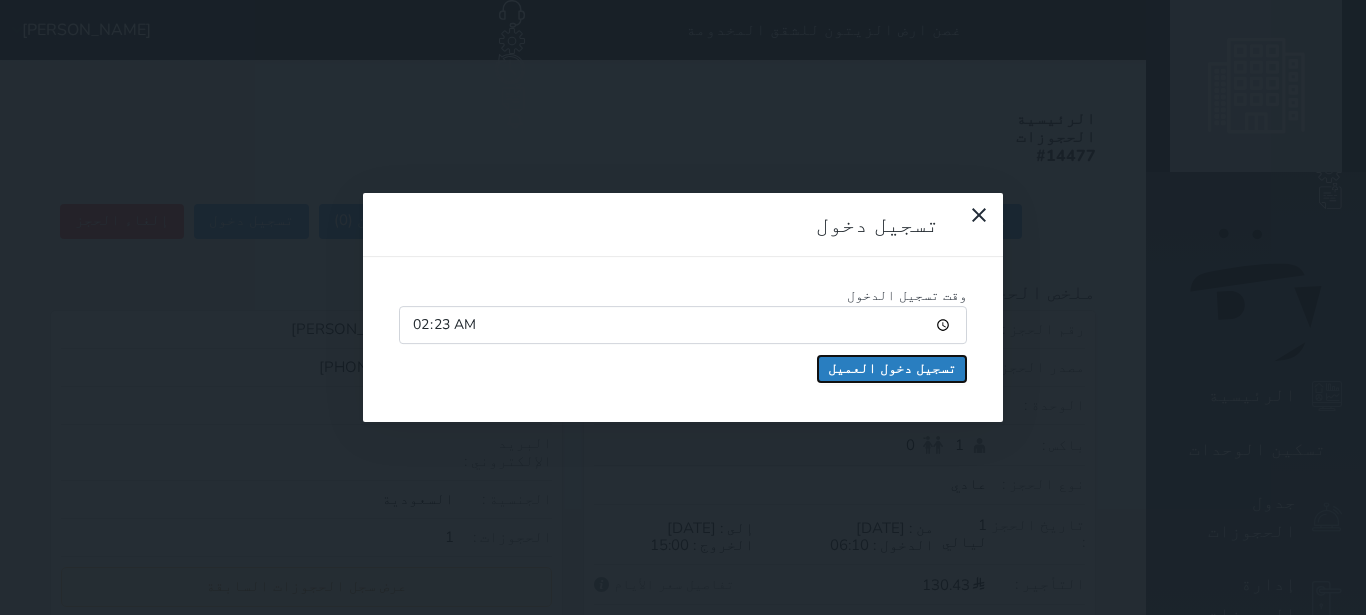 click on "تسجيل دخول العميل" at bounding box center (892, 369) 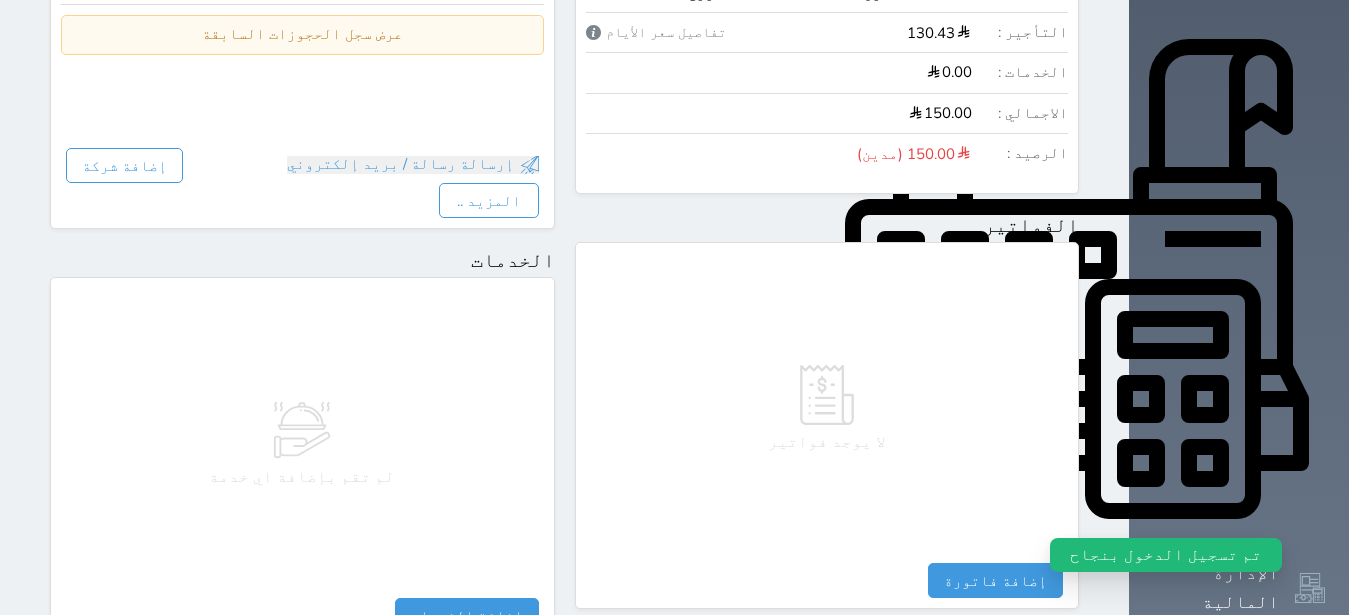 scroll, scrollTop: 1165, scrollLeft: 0, axis: vertical 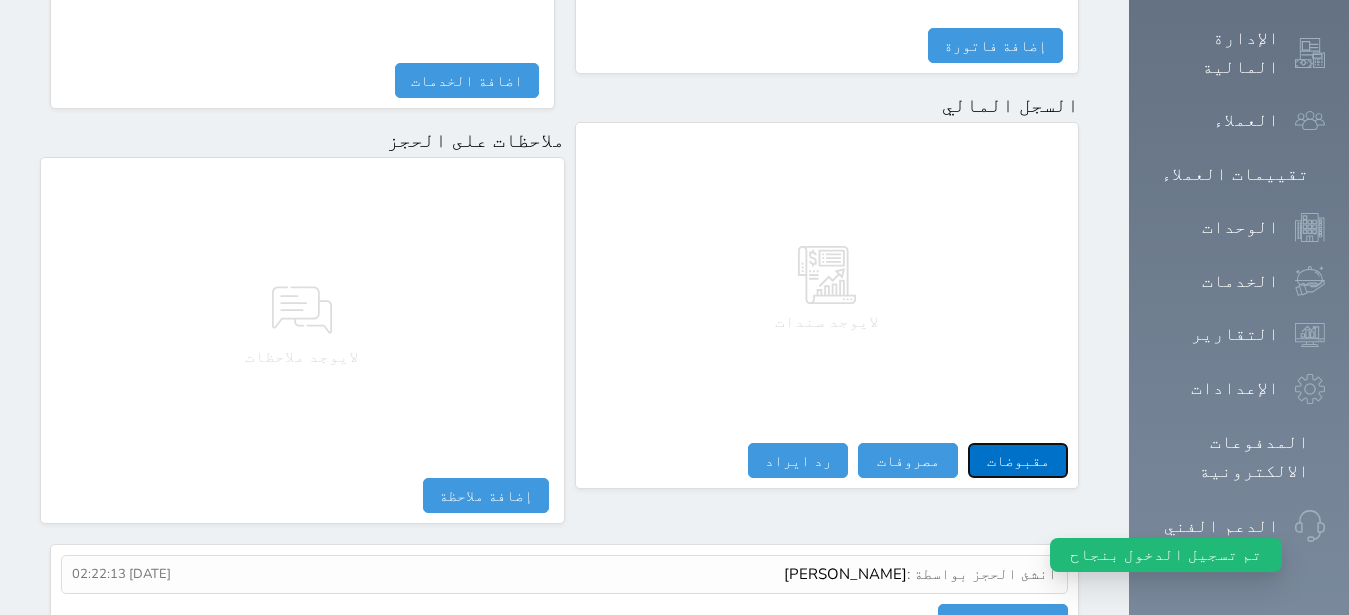 click on "مقبوضات" at bounding box center [1018, 460] 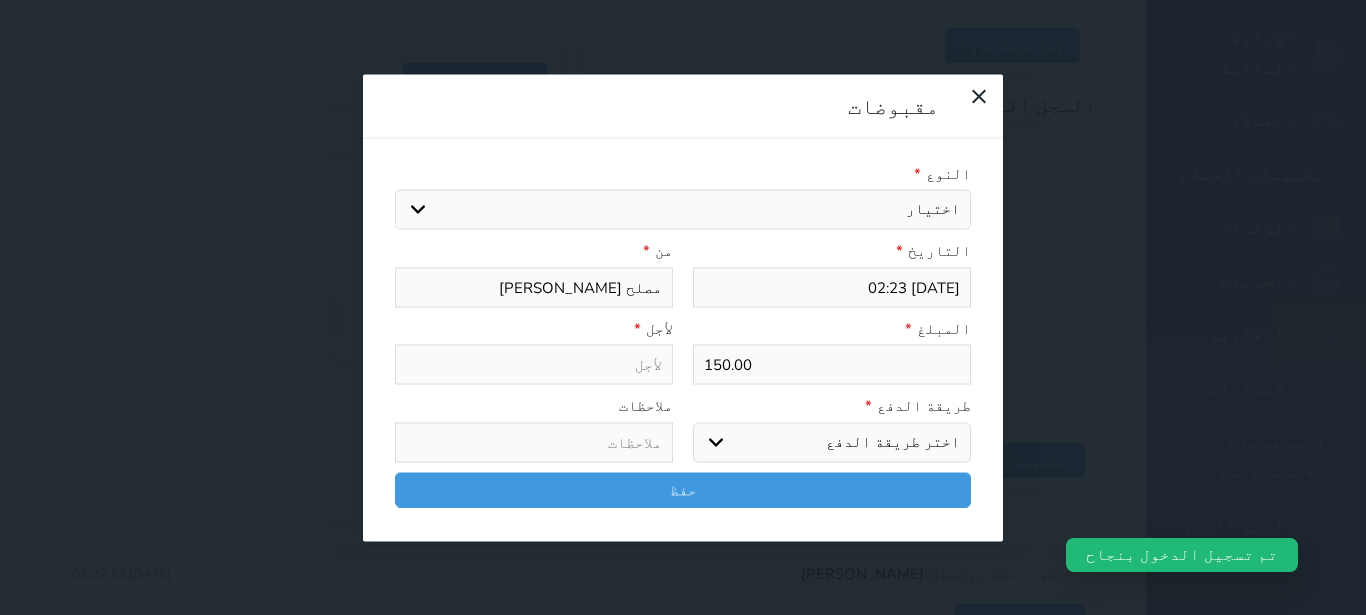 click on "اختيار   مقبوضات عامة قيمة إيجار فواتير تامين عربون لا ينطبق آخر مغسلة واي فاي - الإنترنت مواقف السيارات طعام الأغذية والمشروبات مشروبات المشروبات الباردة المشروبات الساخنة الإفطار غداء عشاء مخبز و كعك حمام سباحة الصالة الرياضية سبا و خدمات الجمال اختيار وإسقاط (خدمات النقل) ميني بار كابل - تلفزيون سرير إضافي تصفيف الشعر التسوق خدمات الجولات السياحية المنظمة خدمات الدليل السياحي" at bounding box center (683, 210) 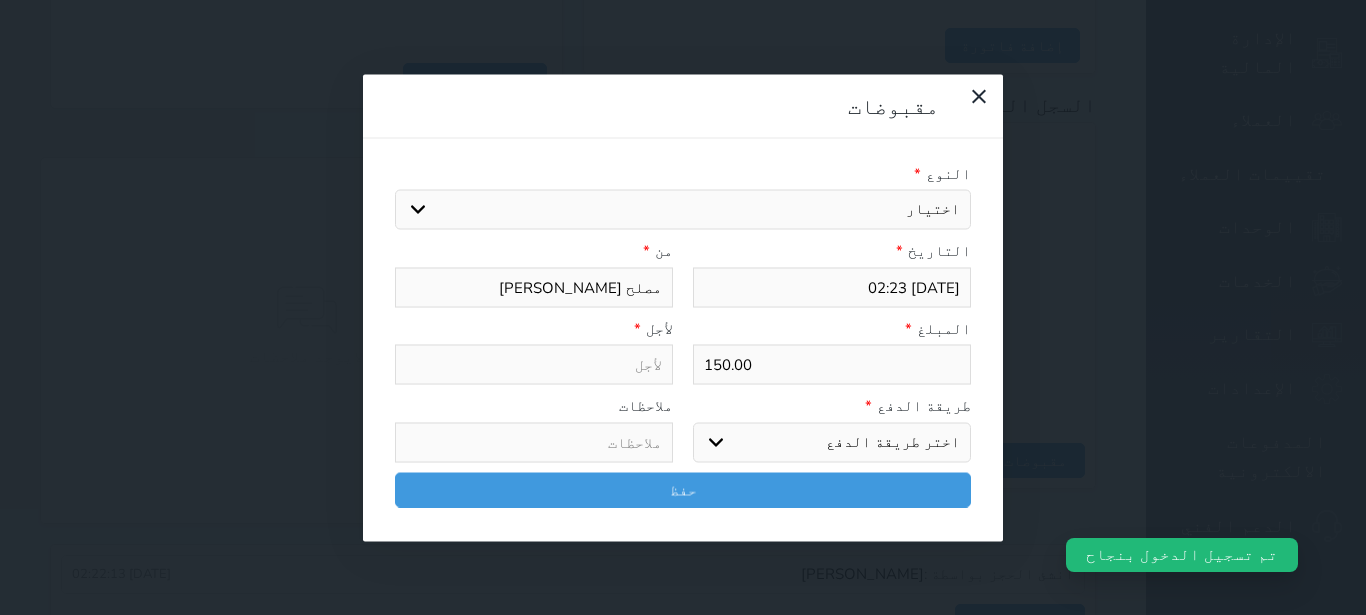 click on "قيمة إيجار" at bounding box center (0, 0) 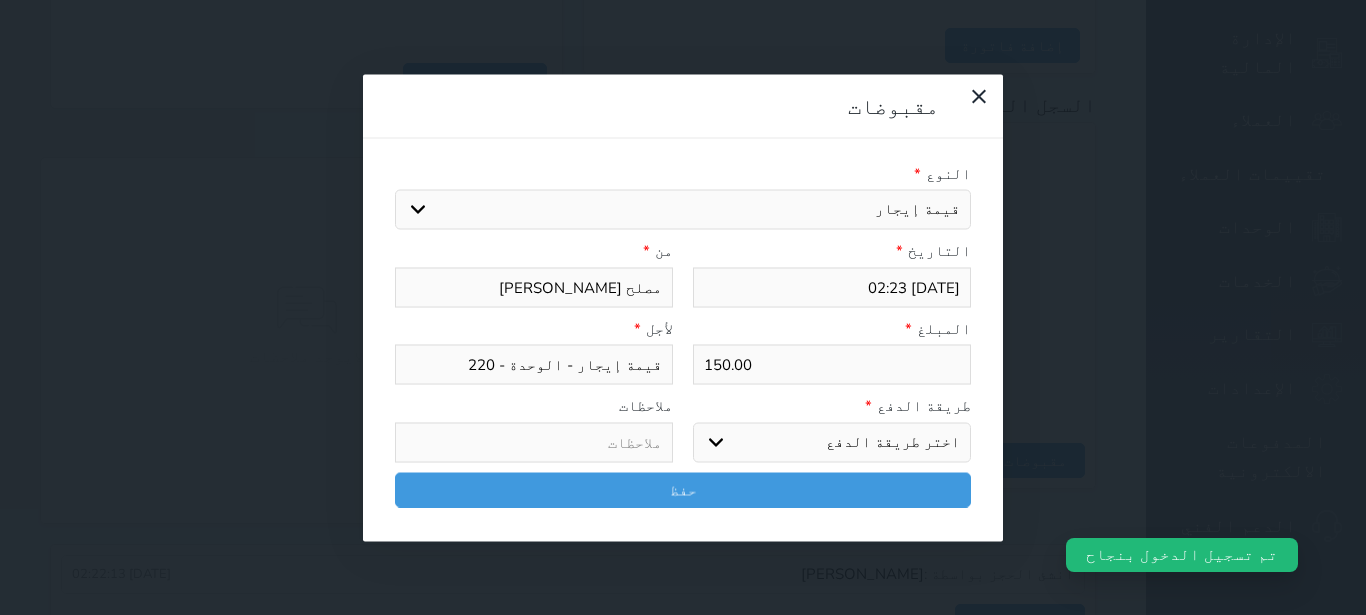 click on "اختر طريقة الدفع   دفع نقدى   تحويل بنكى   مدى   بطاقة ائتمان   آجل" at bounding box center [832, 442] 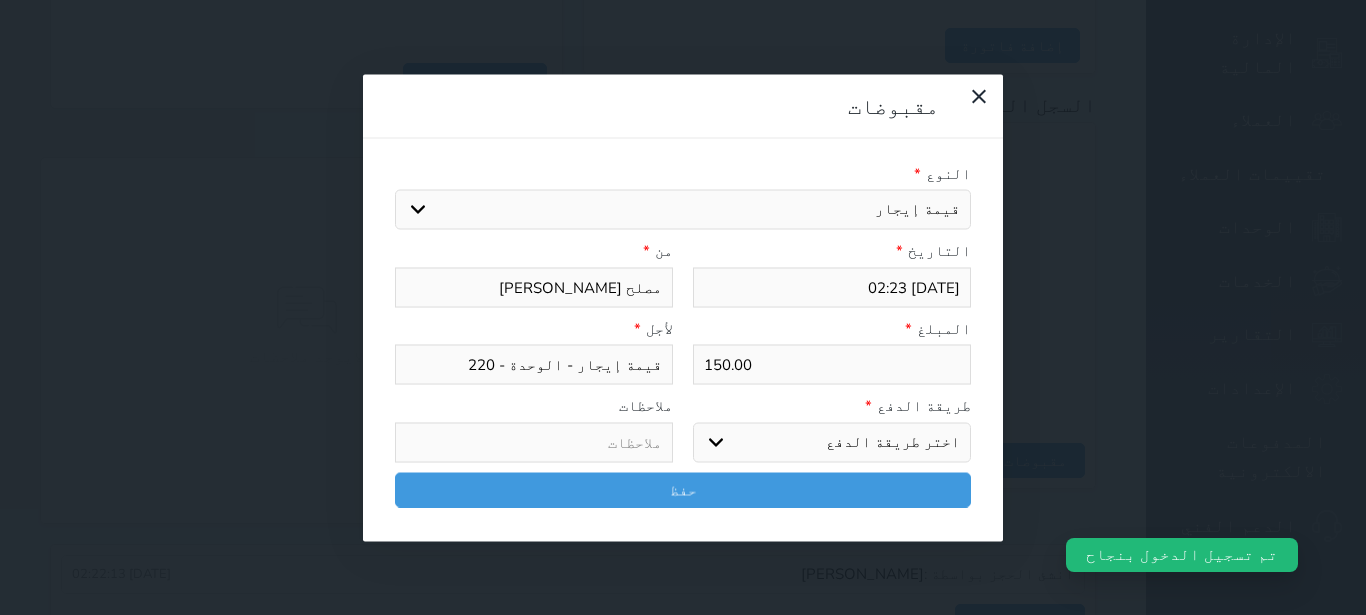 click on "اختر طريقة الدفع   دفع نقدى   تحويل بنكى   مدى   بطاقة ائتمان   آجل" at bounding box center [832, 442] 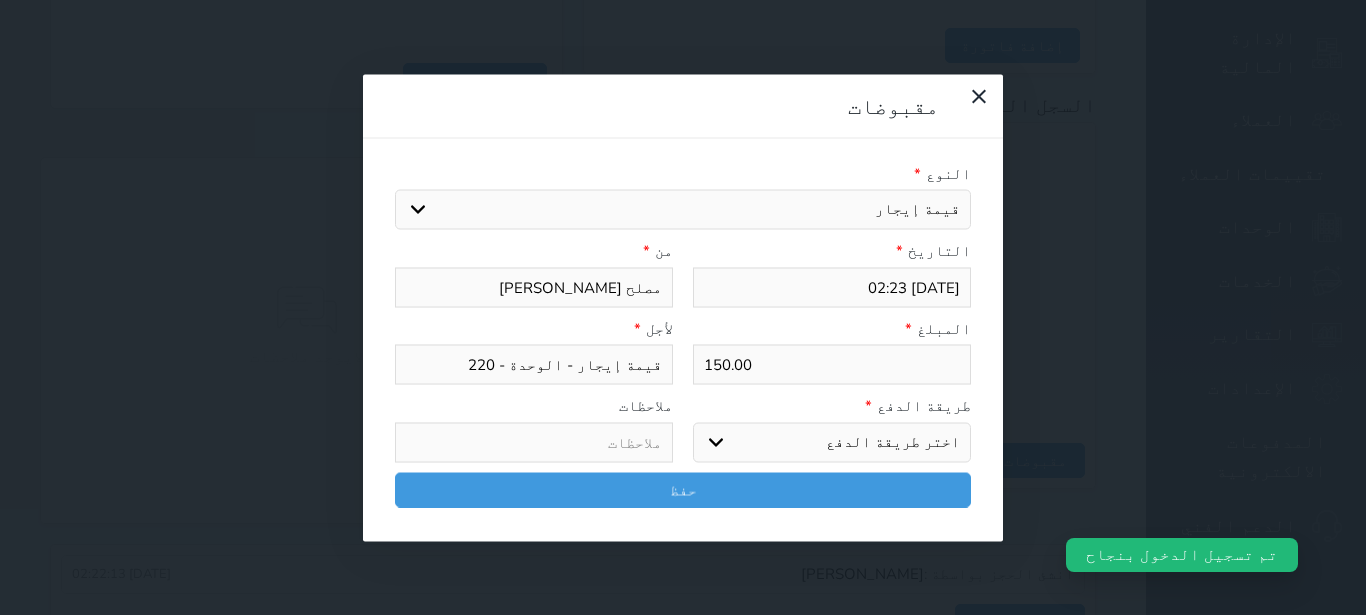 click on "دفع نقدى" at bounding box center [0, 0] 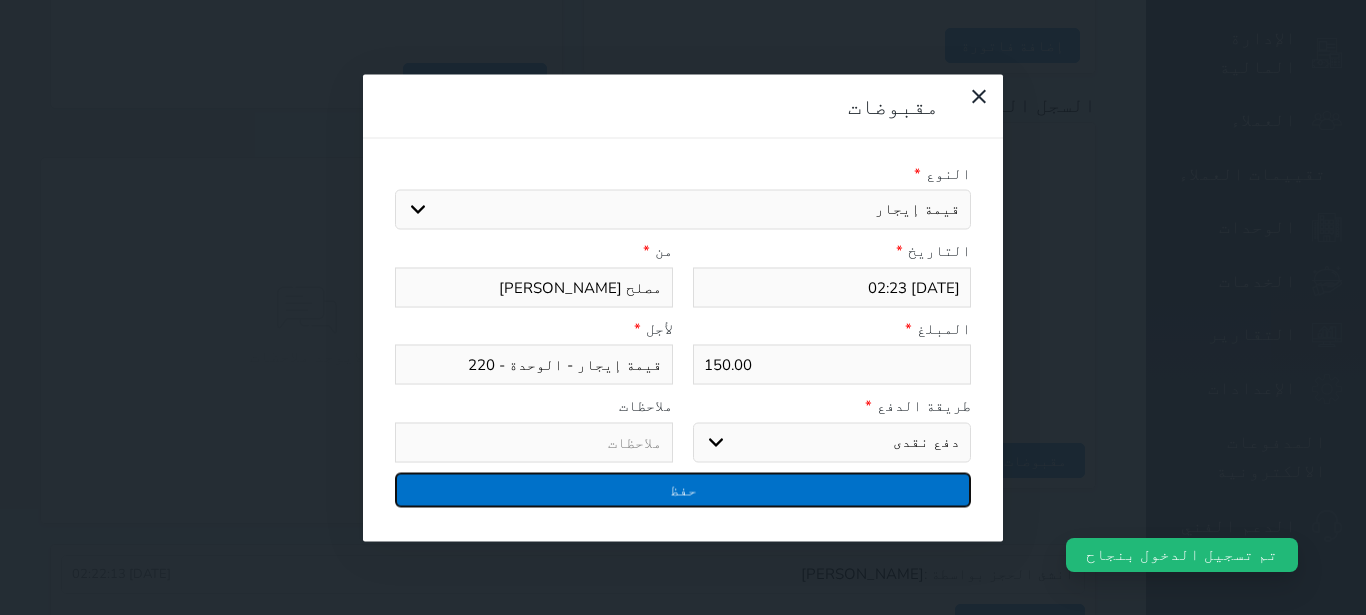 click on "حفظ" at bounding box center [683, 489] 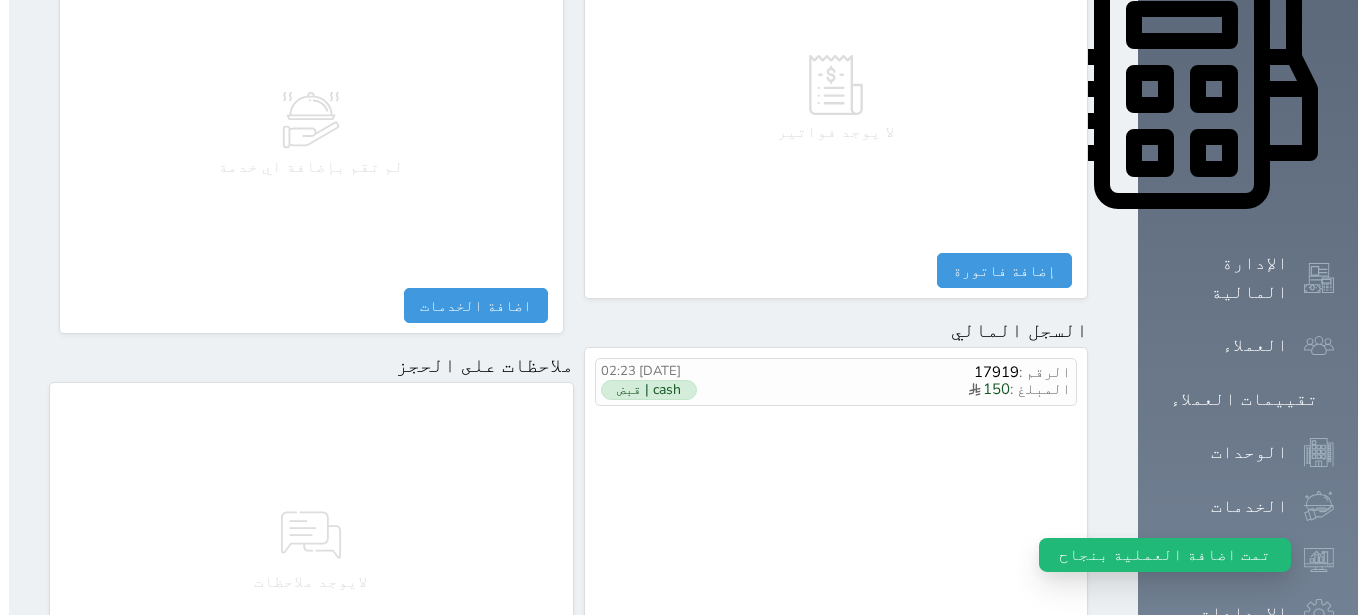 scroll, scrollTop: 913, scrollLeft: 0, axis: vertical 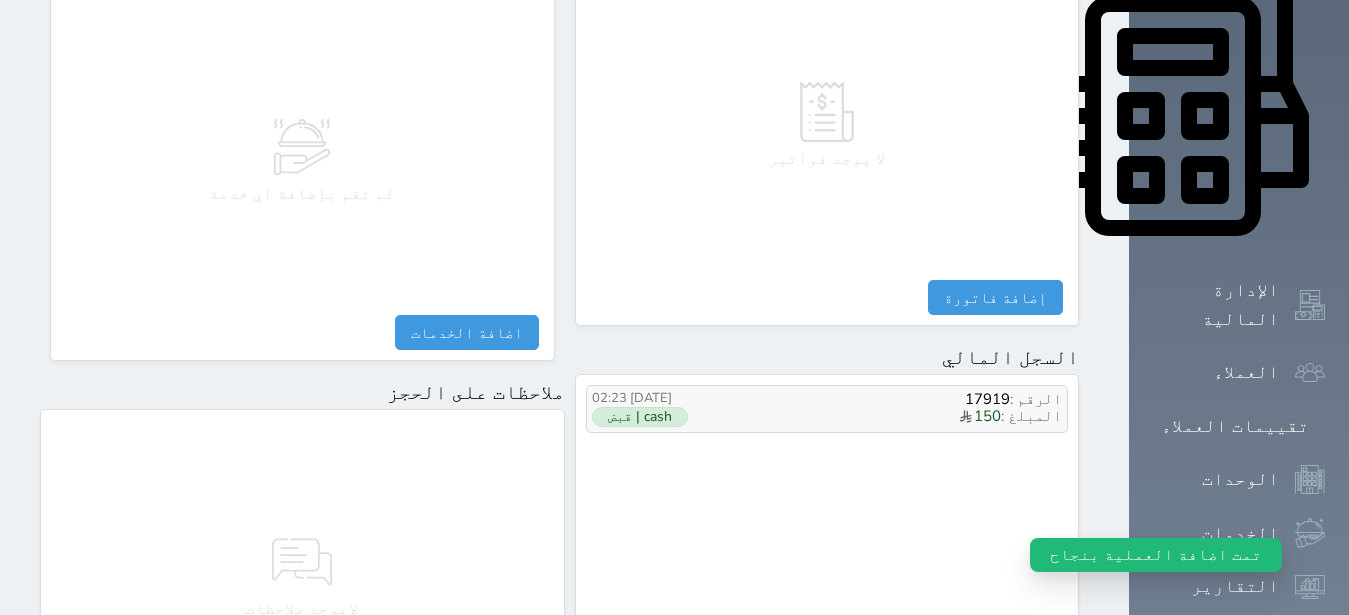 click on "الرقم :  17919" at bounding box center [897, 399] 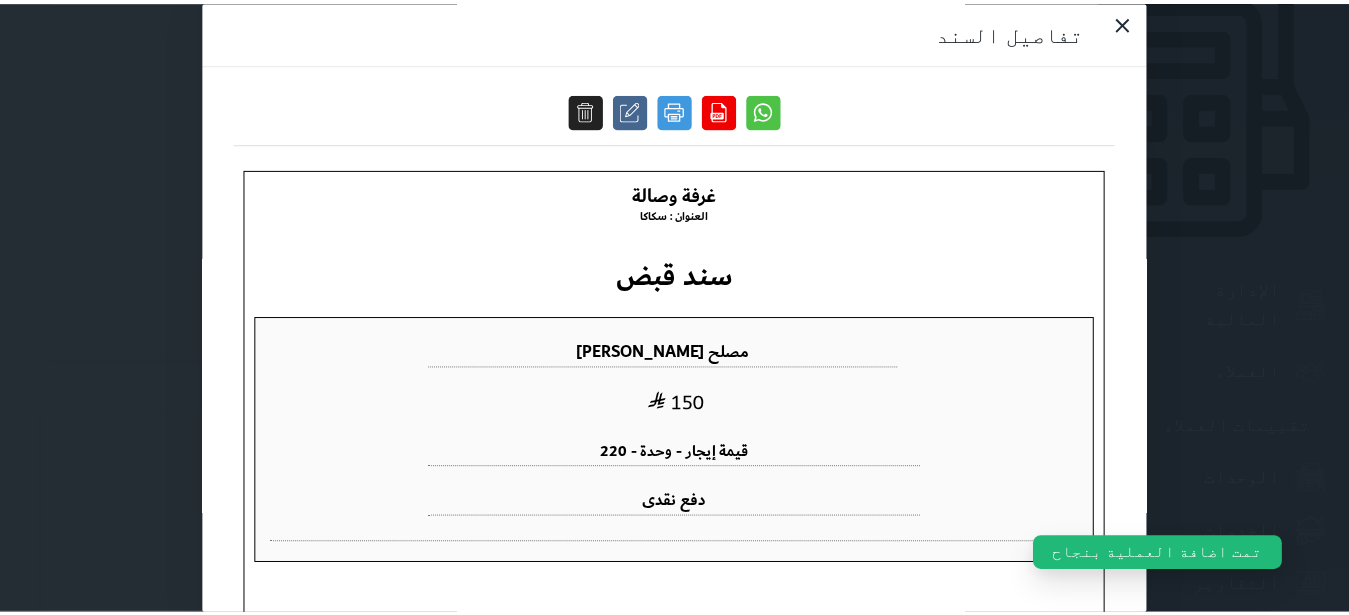 scroll, scrollTop: 0, scrollLeft: 0, axis: both 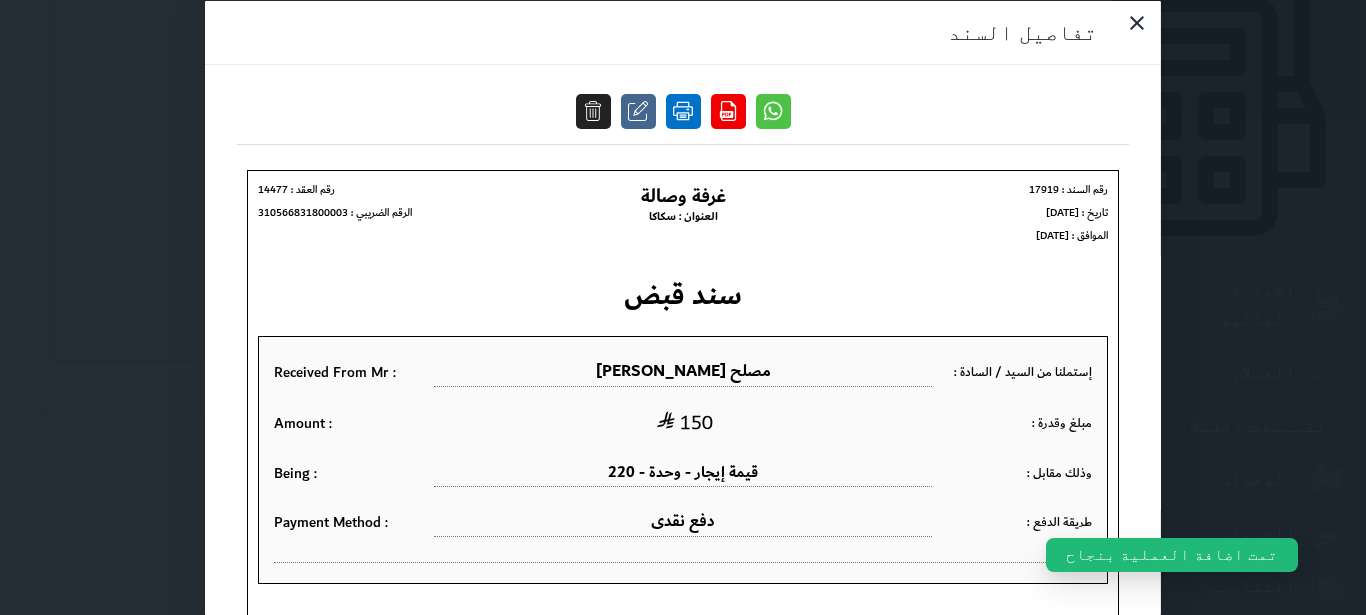 click at bounding box center [683, 110] 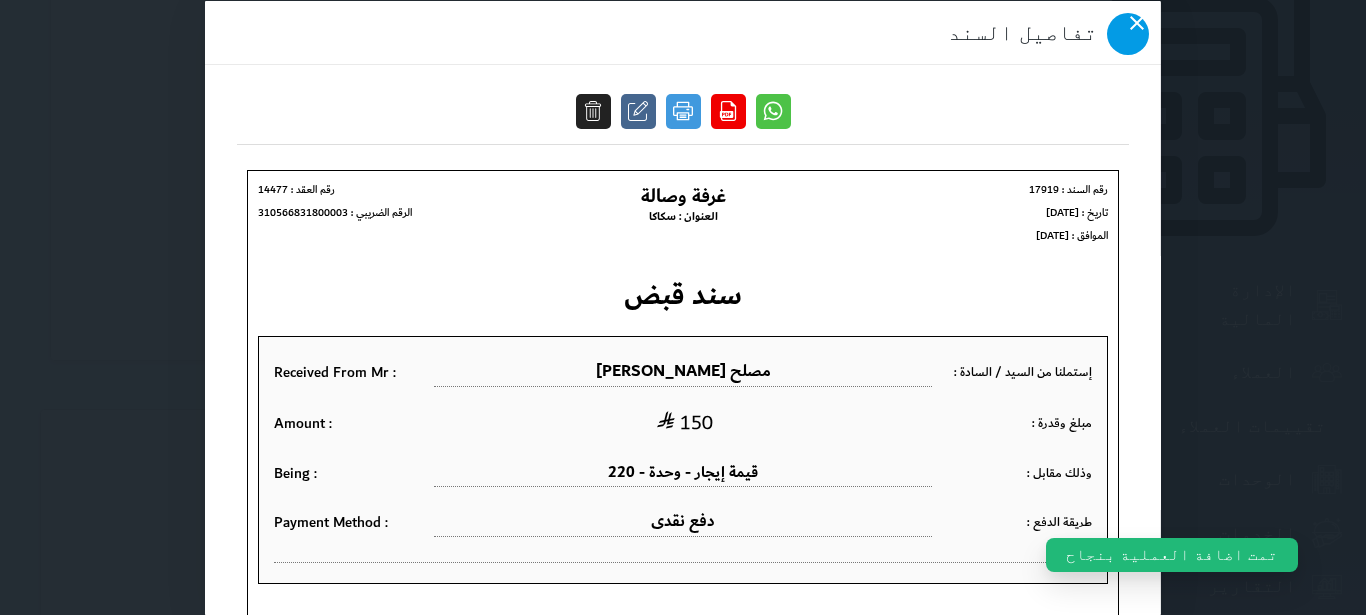 click at bounding box center (1128, 33) 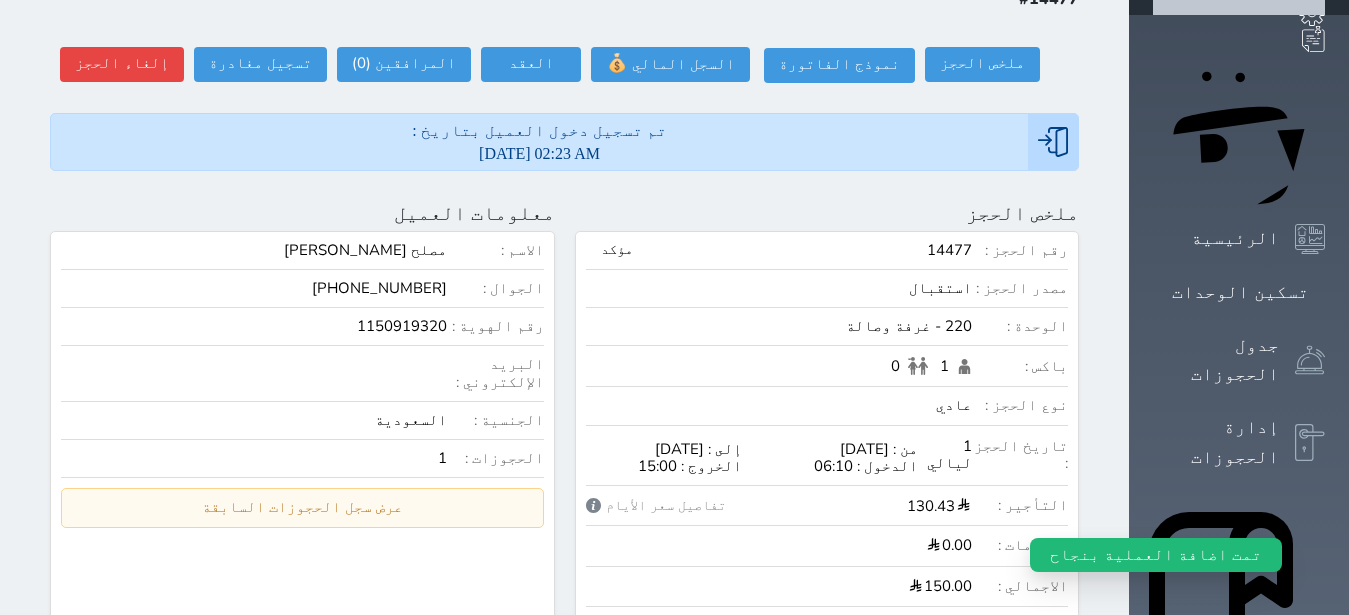 scroll, scrollTop: 0, scrollLeft: 0, axis: both 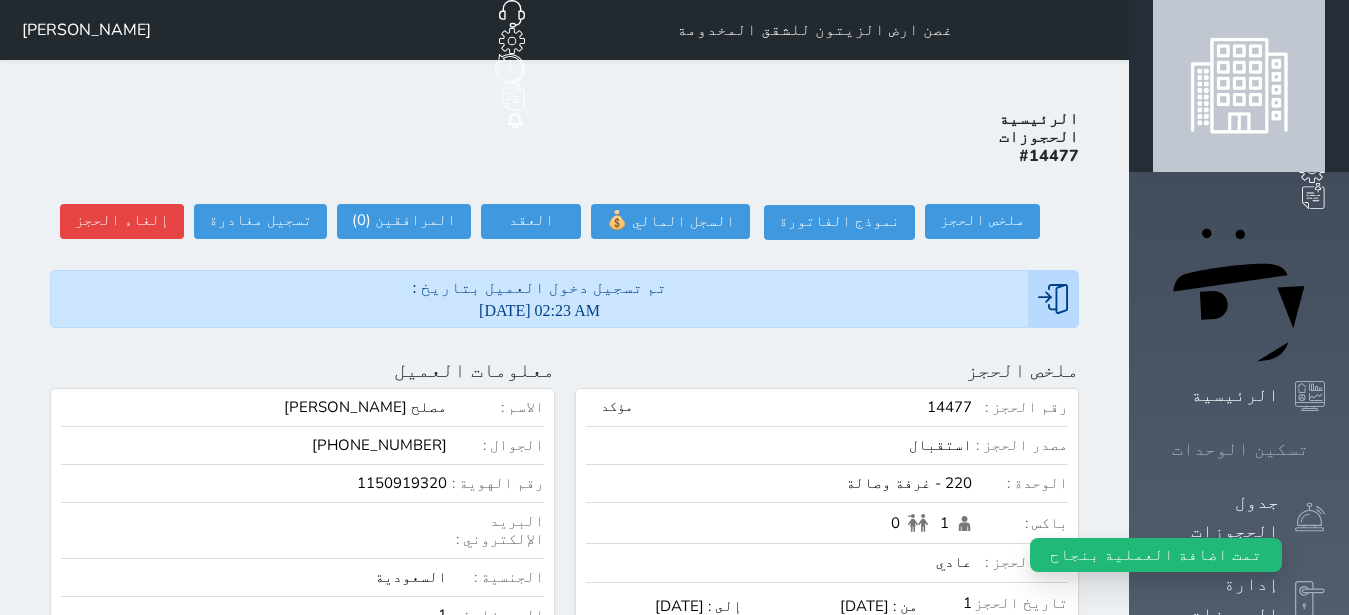 click at bounding box center [1325, 449] 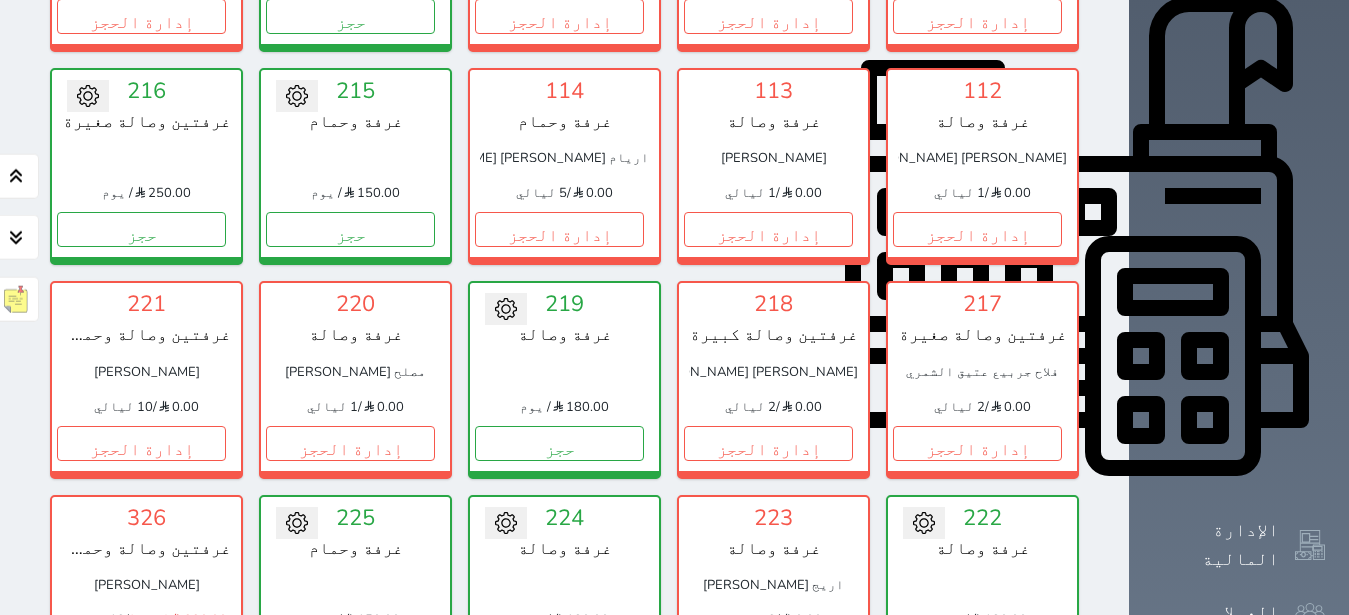 scroll, scrollTop: 708, scrollLeft: 0, axis: vertical 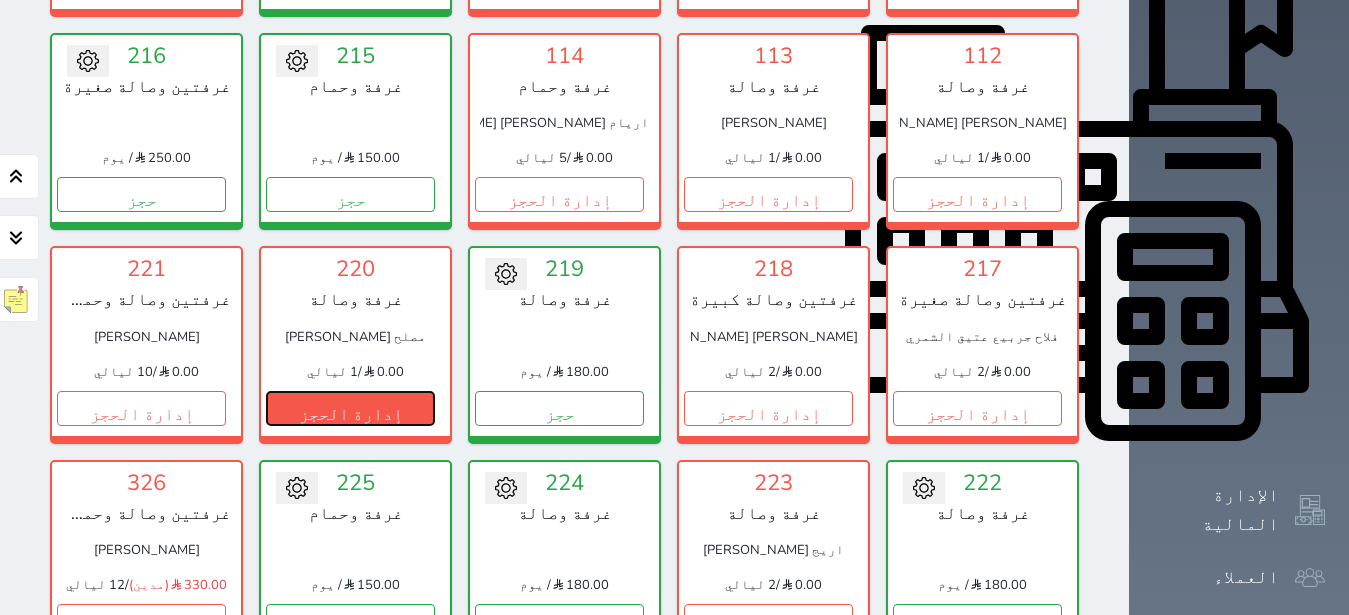 click on "إدارة الحجز" at bounding box center [350, 408] 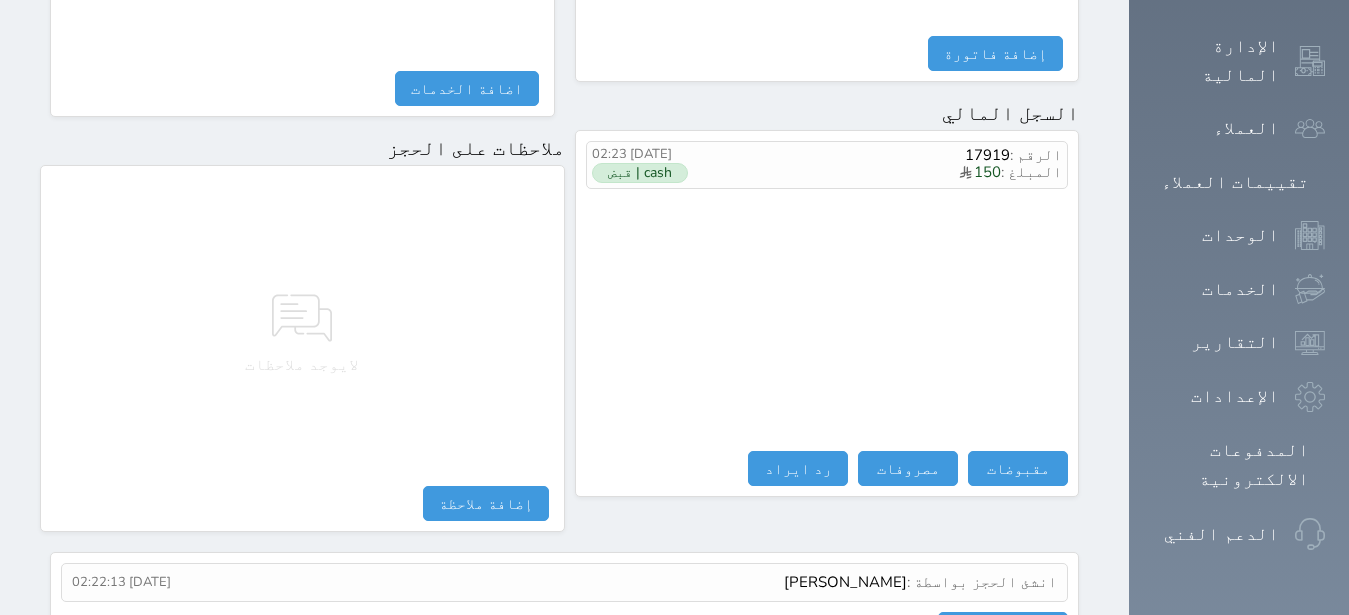 scroll, scrollTop: 1165, scrollLeft: 0, axis: vertical 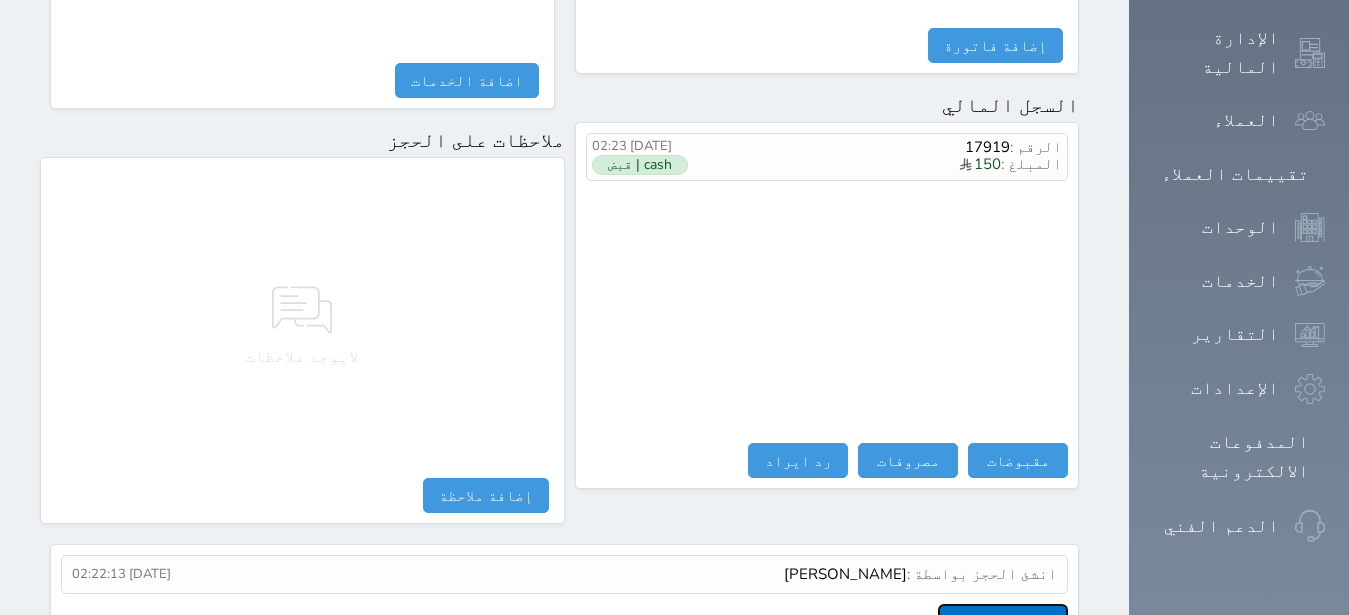 click on "عرض سجل شموس" at bounding box center (1003, 621) 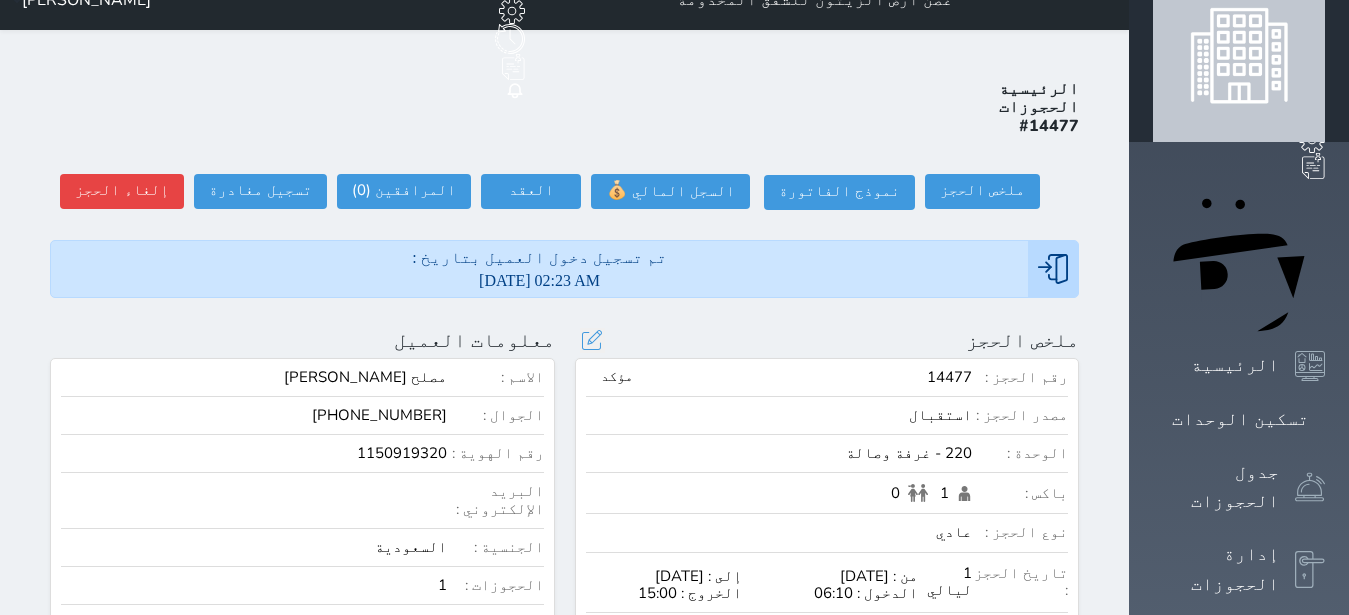 scroll, scrollTop: 0, scrollLeft: 0, axis: both 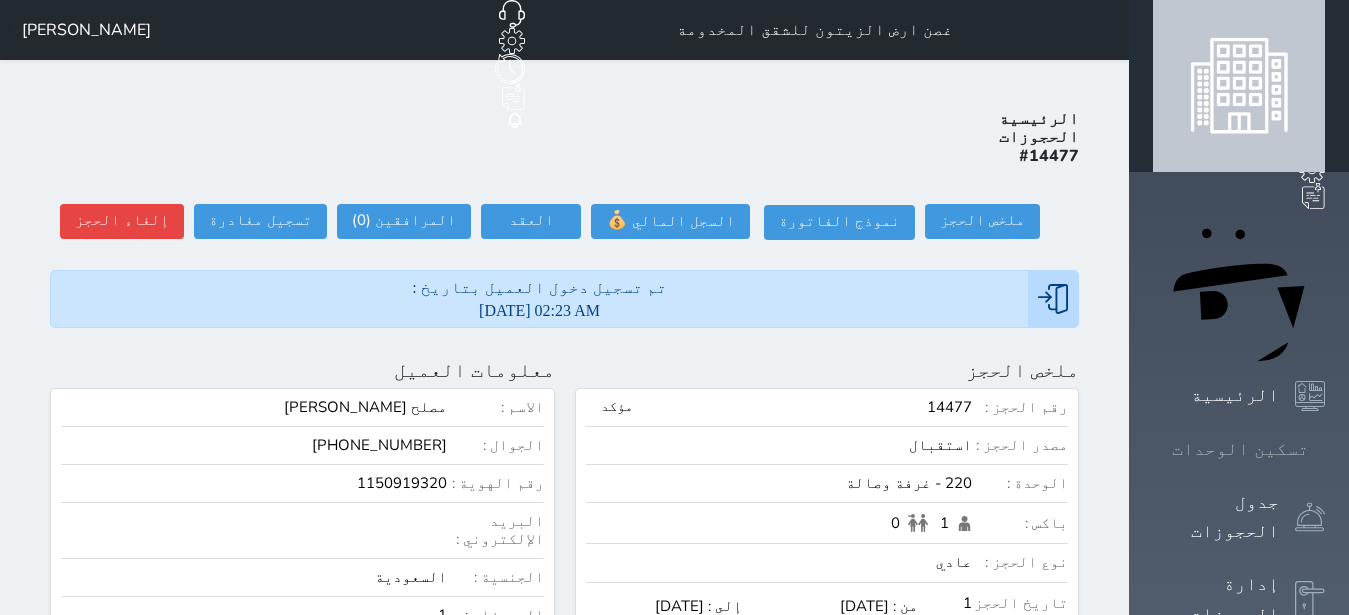 click on "تسكين الوحدات" at bounding box center [1240, 449] 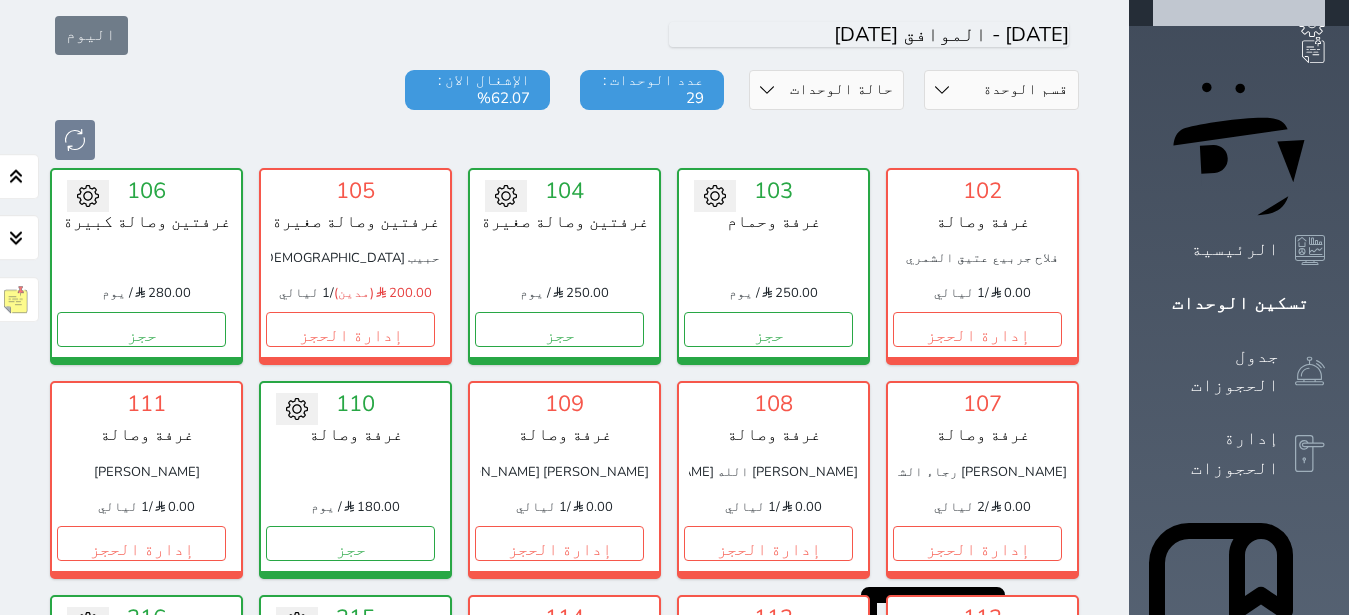 scroll, scrollTop: 0, scrollLeft: 0, axis: both 